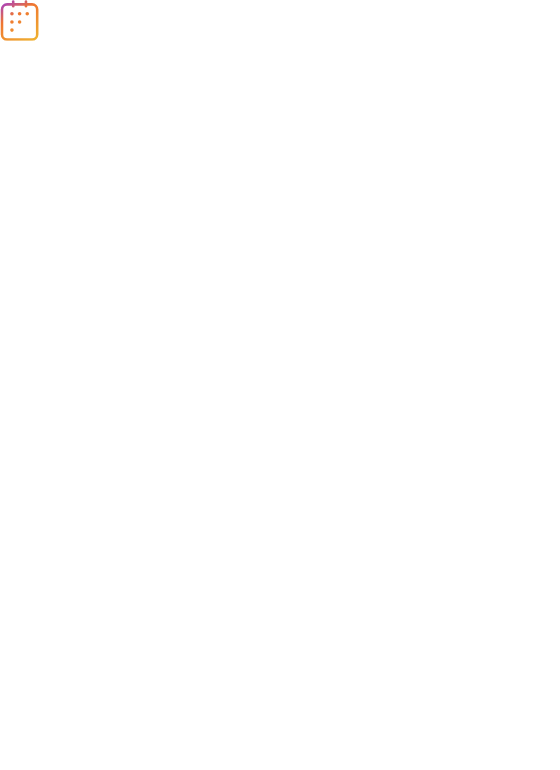 scroll, scrollTop: 0, scrollLeft: 0, axis: both 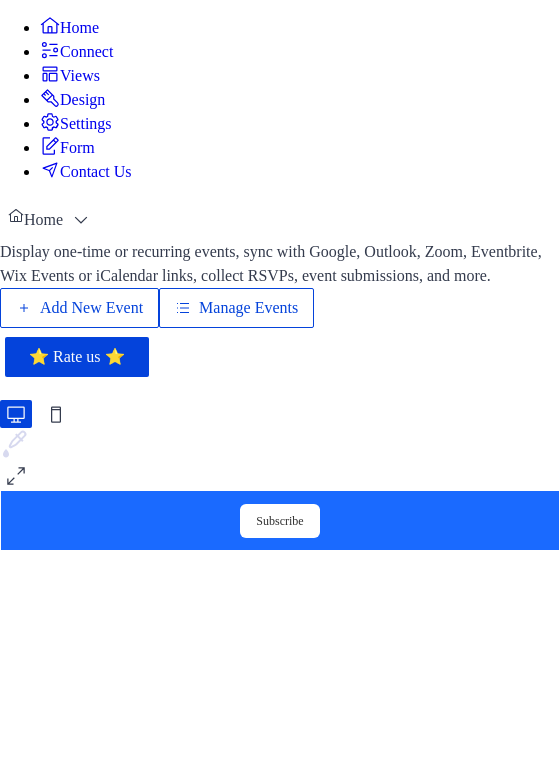 click on "Add New Event" at bounding box center [91, 308] 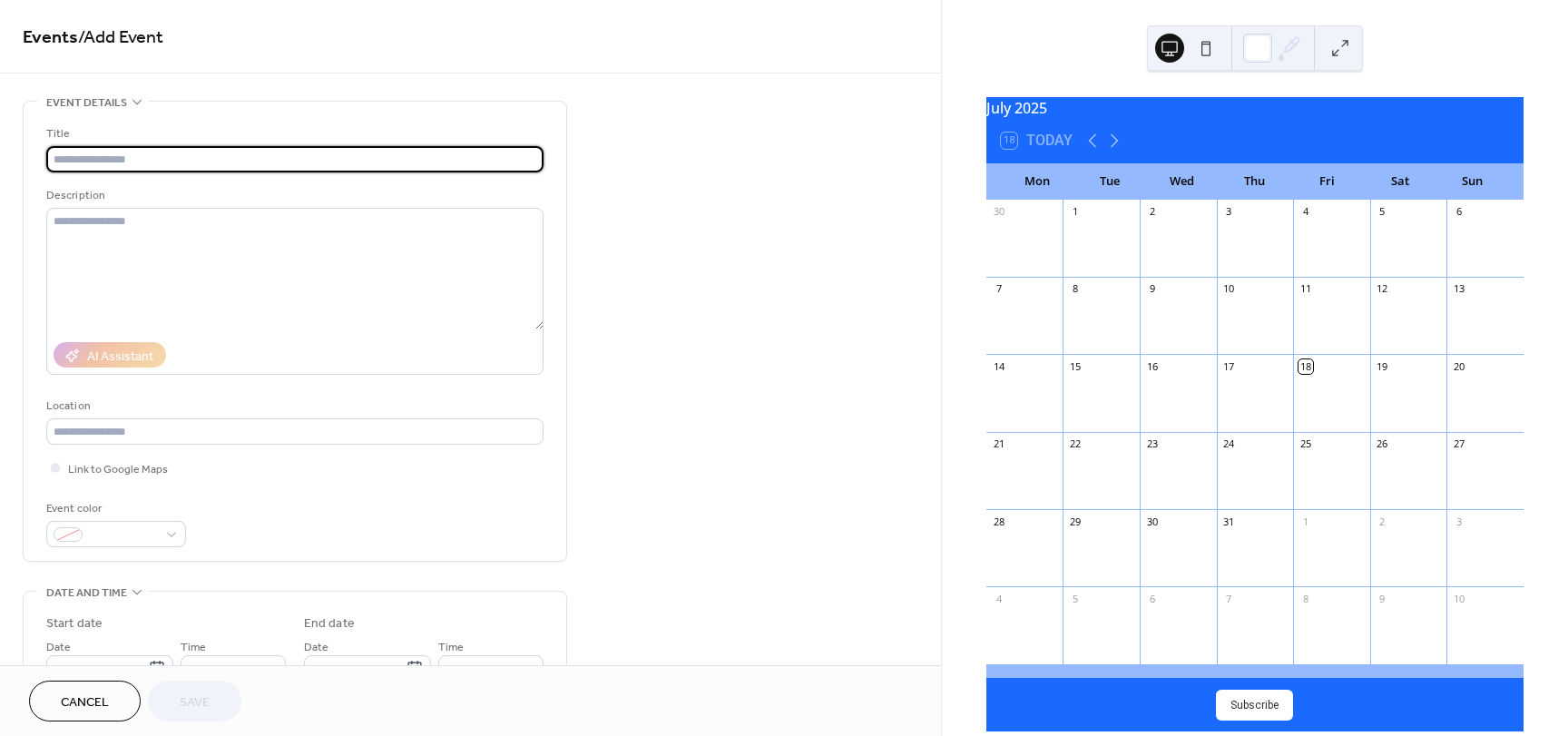 scroll, scrollTop: 0, scrollLeft: 0, axis: both 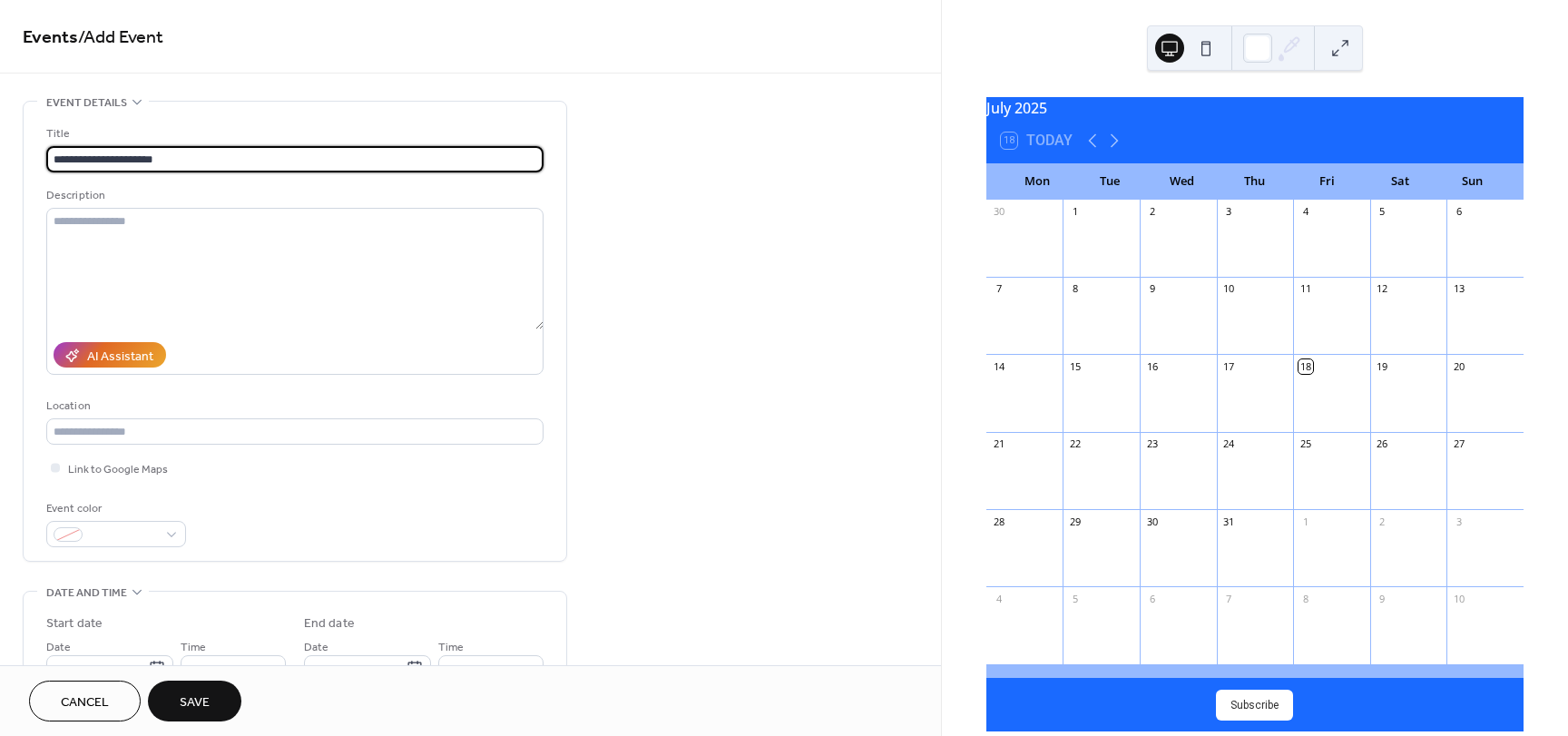 type on "**********" 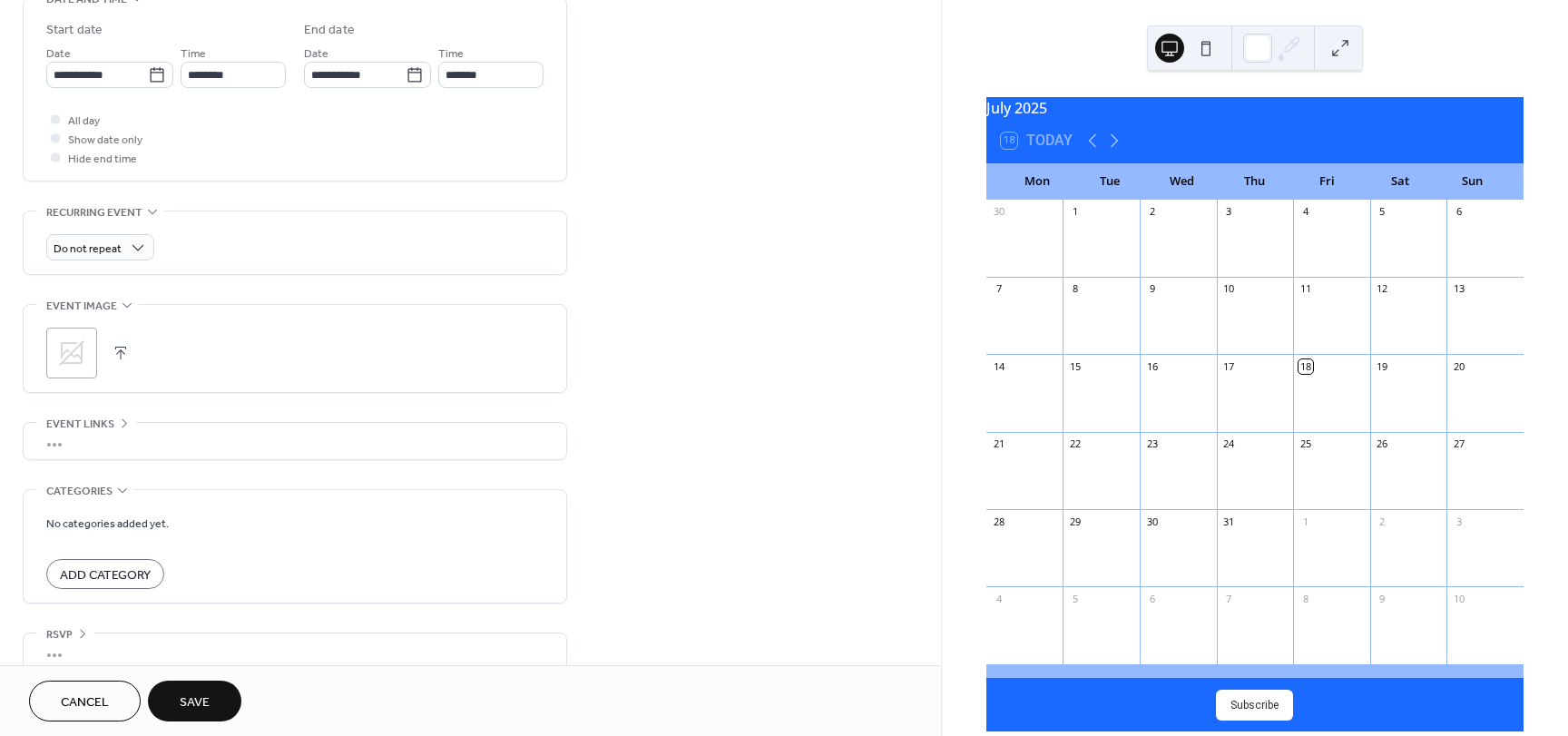 scroll, scrollTop: 617, scrollLeft: 0, axis: vertical 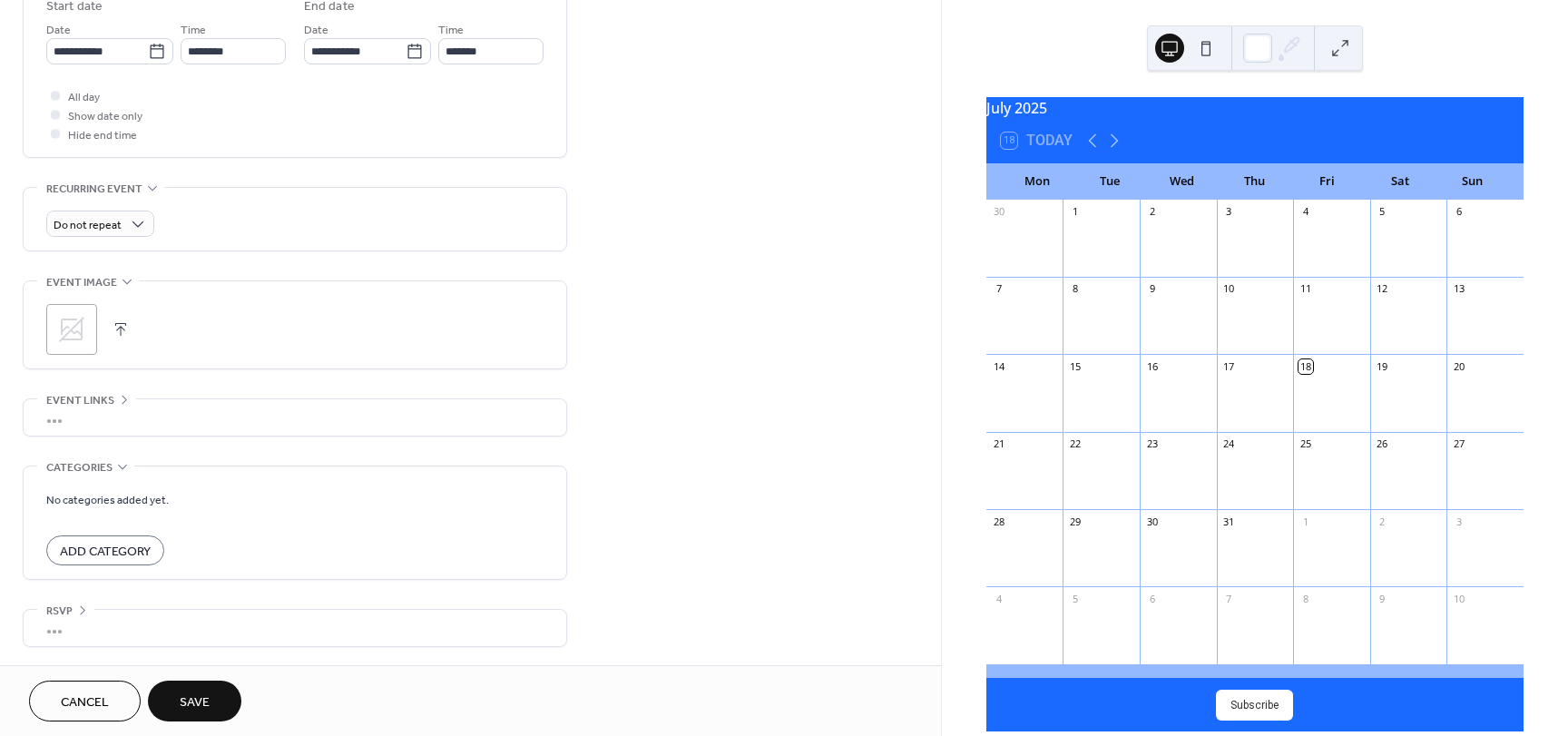 click on "Add Category" at bounding box center [105, 552] 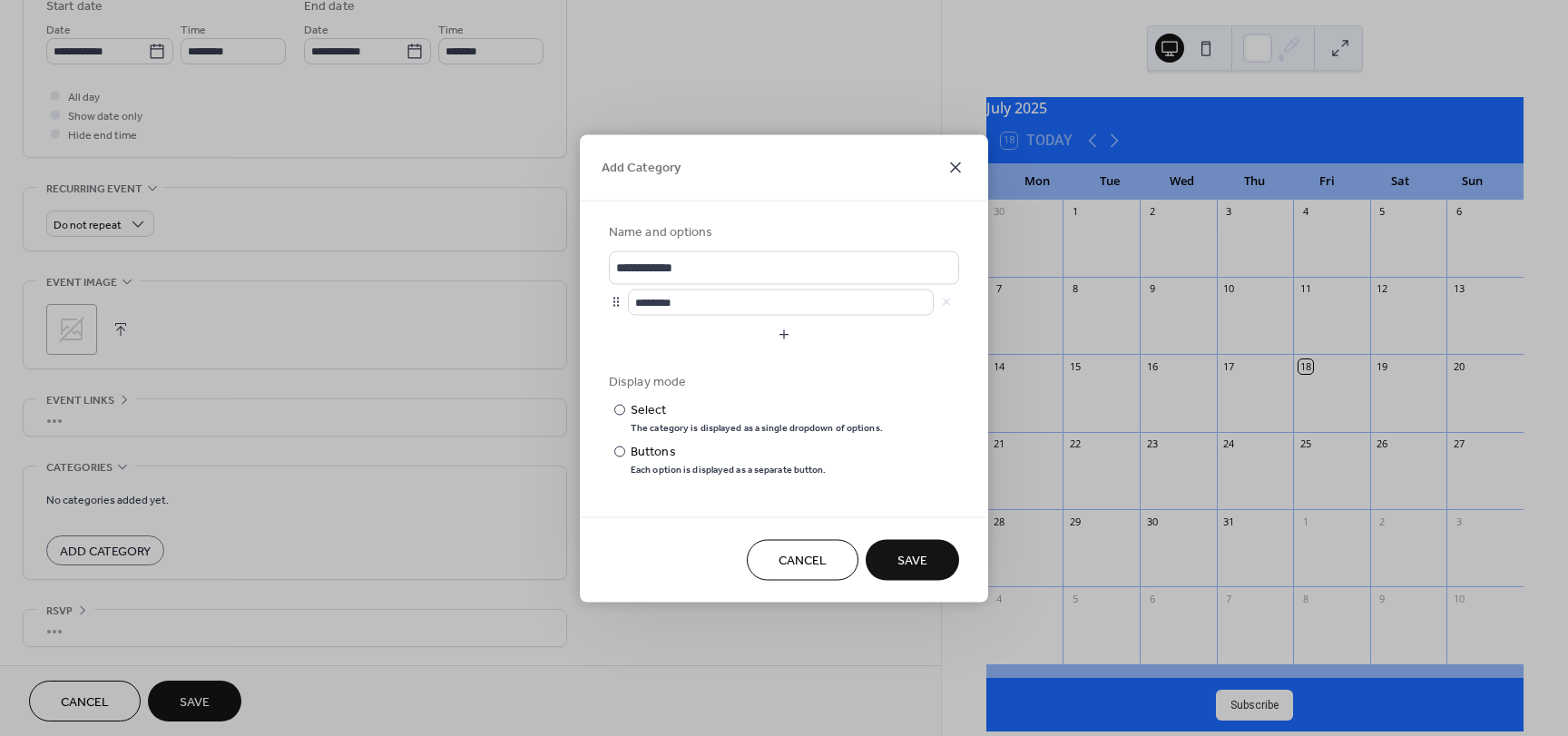 click 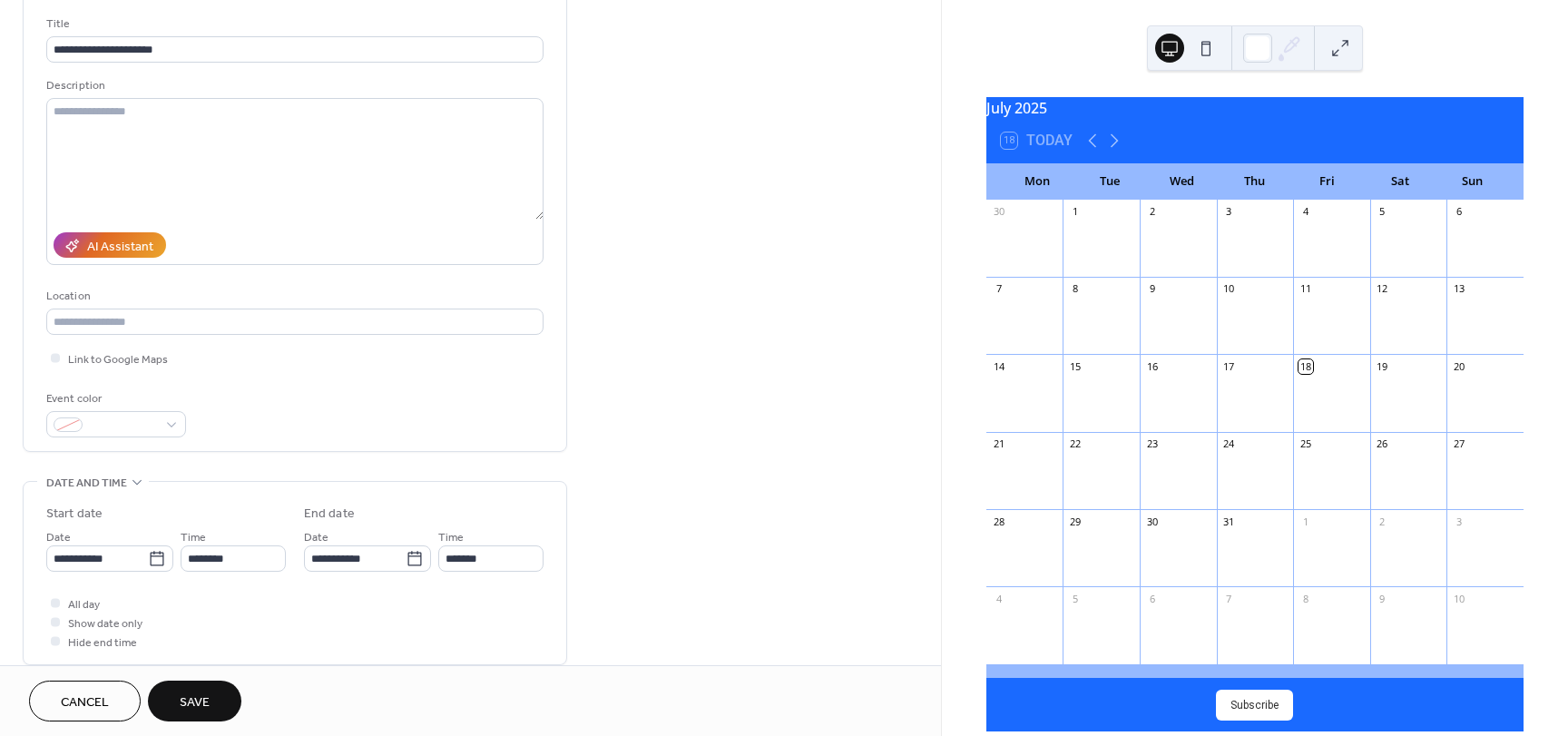 scroll, scrollTop: 0, scrollLeft: 0, axis: both 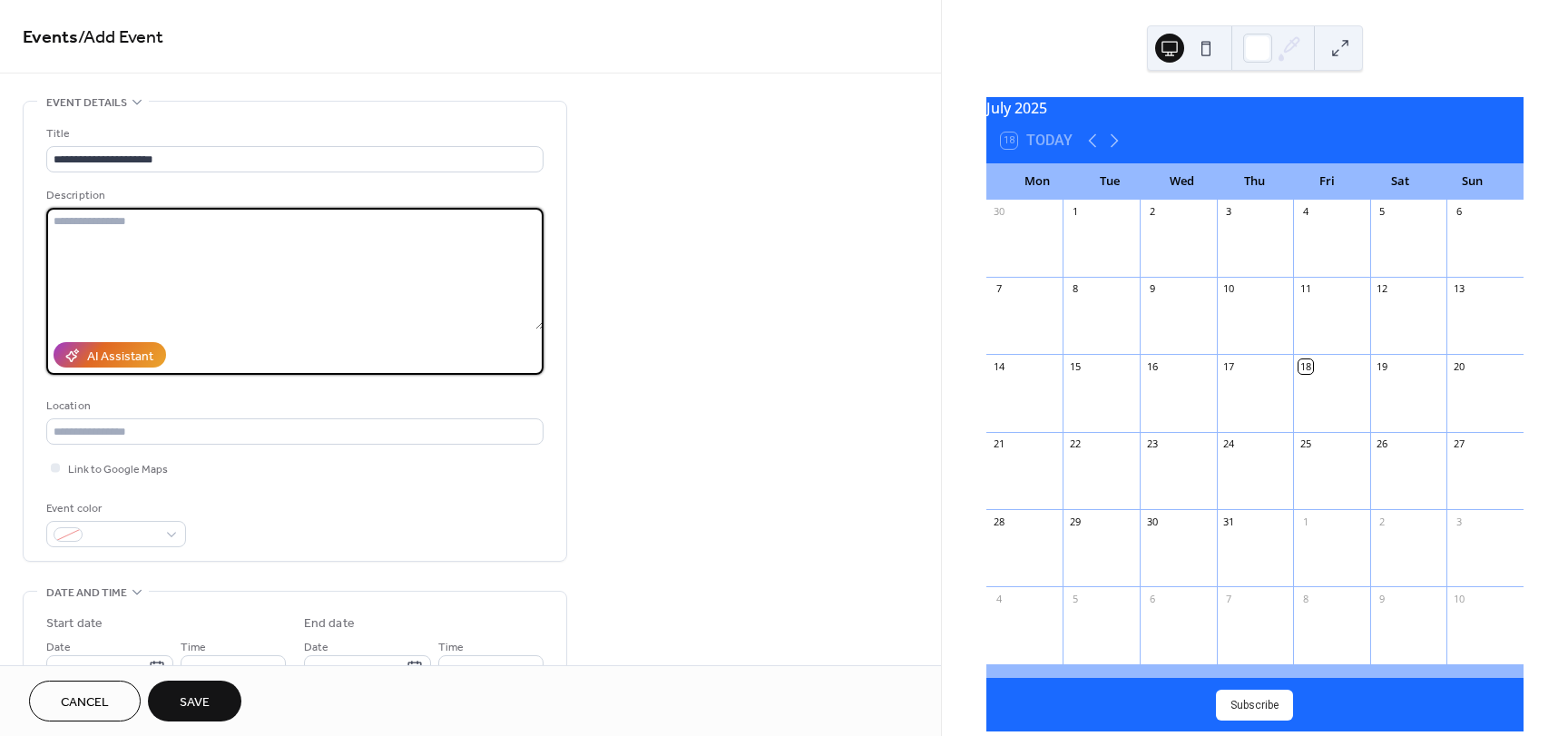 click at bounding box center (295, 269) 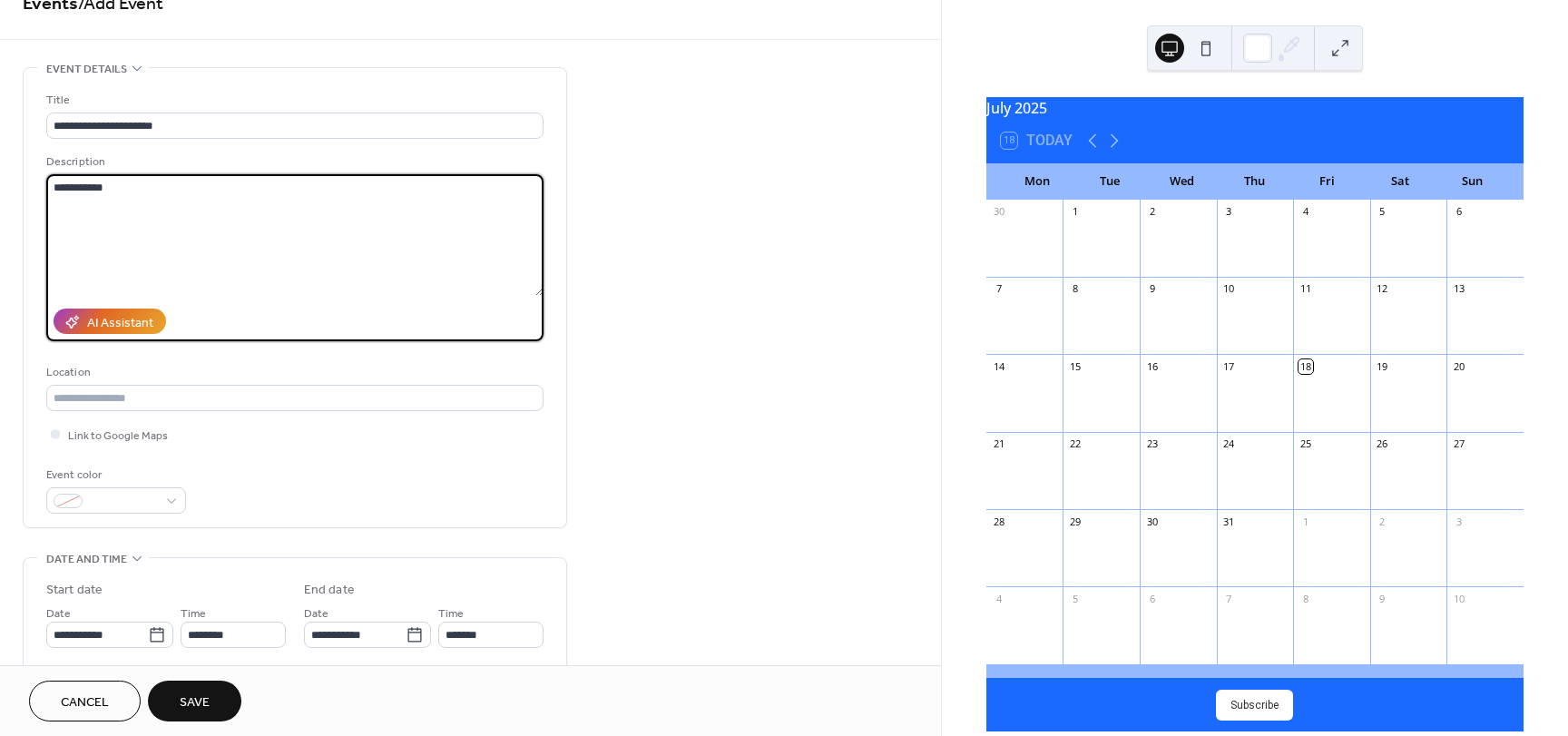 scroll, scrollTop: 182, scrollLeft: 0, axis: vertical 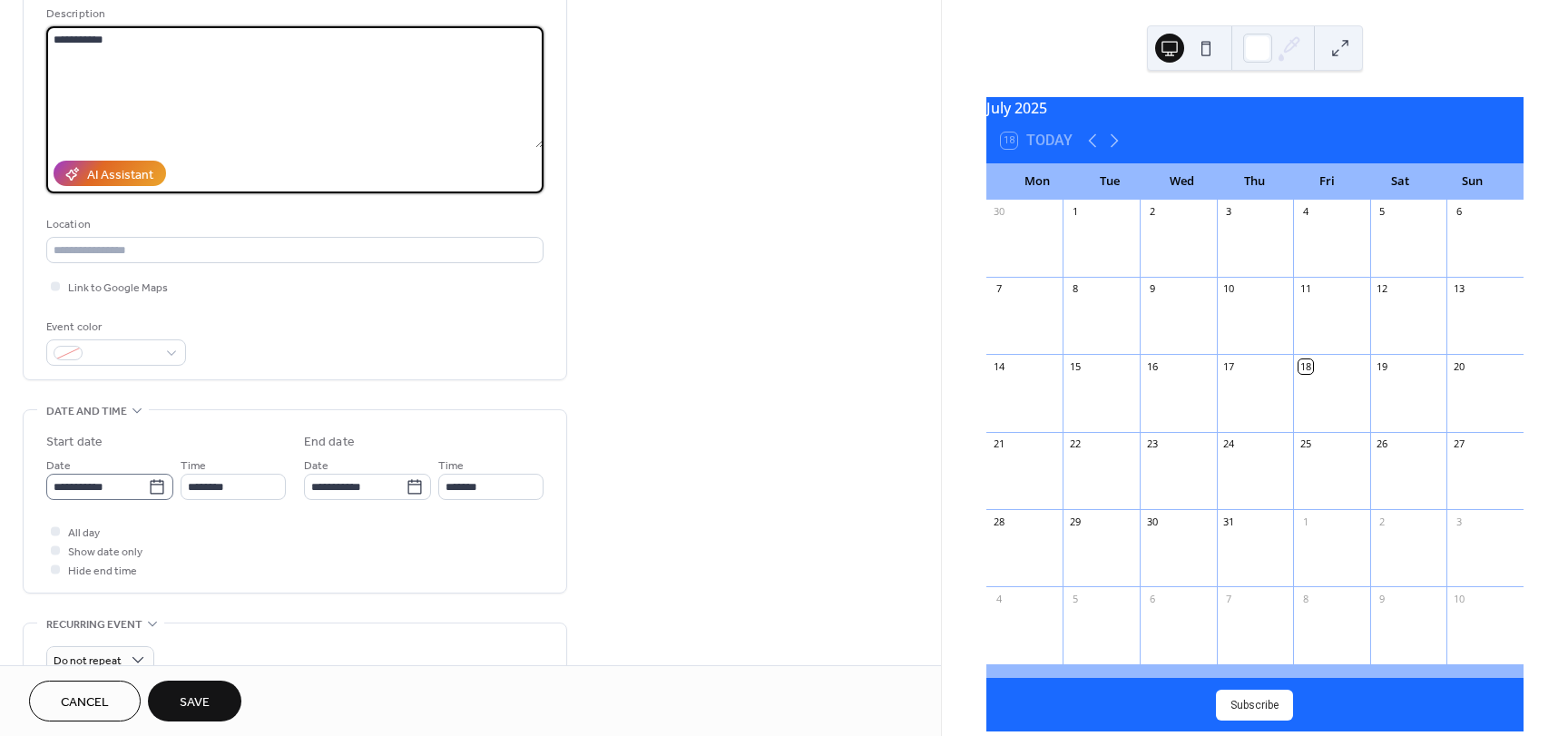 type on "**********" 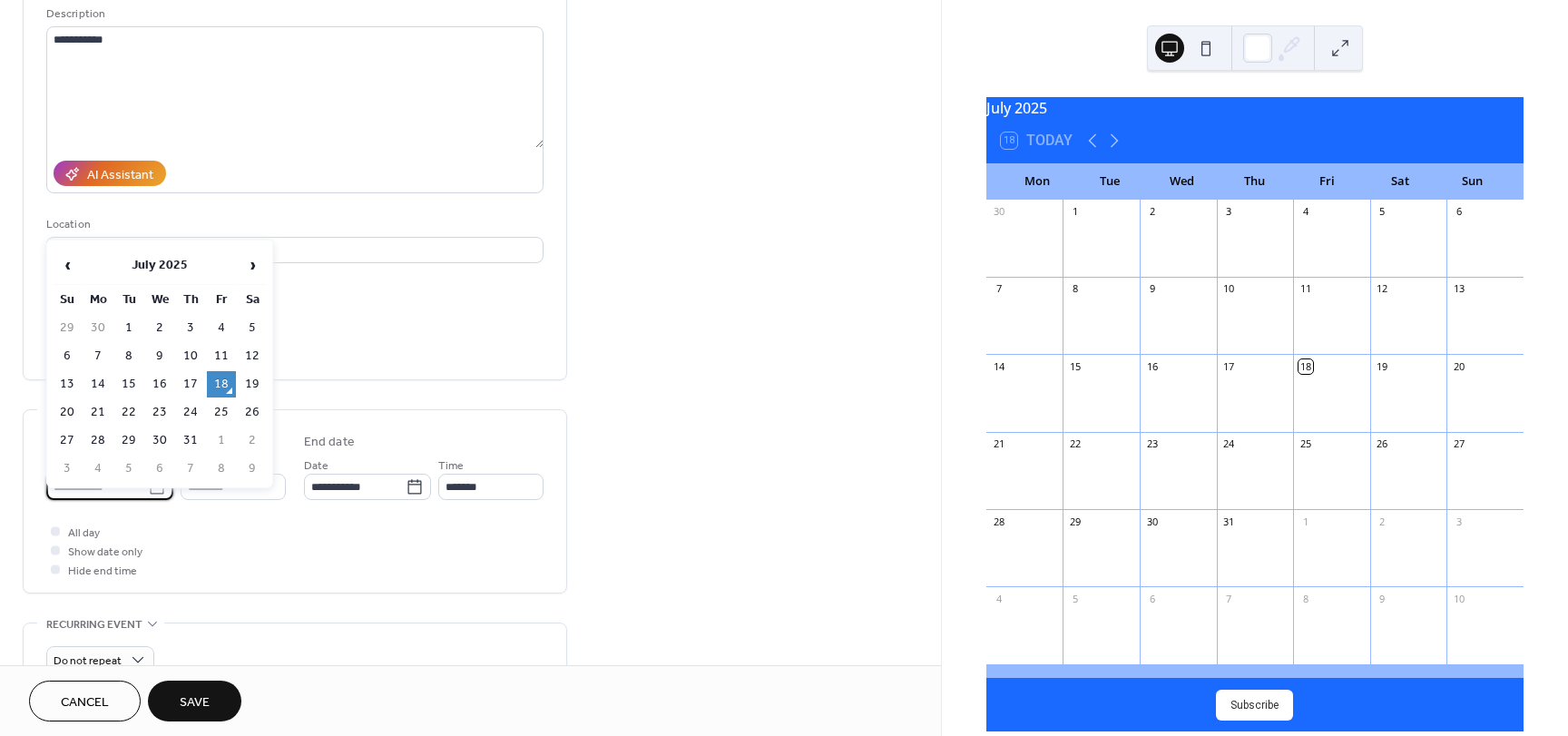 click on "**********" at bounding box center (97, 486) 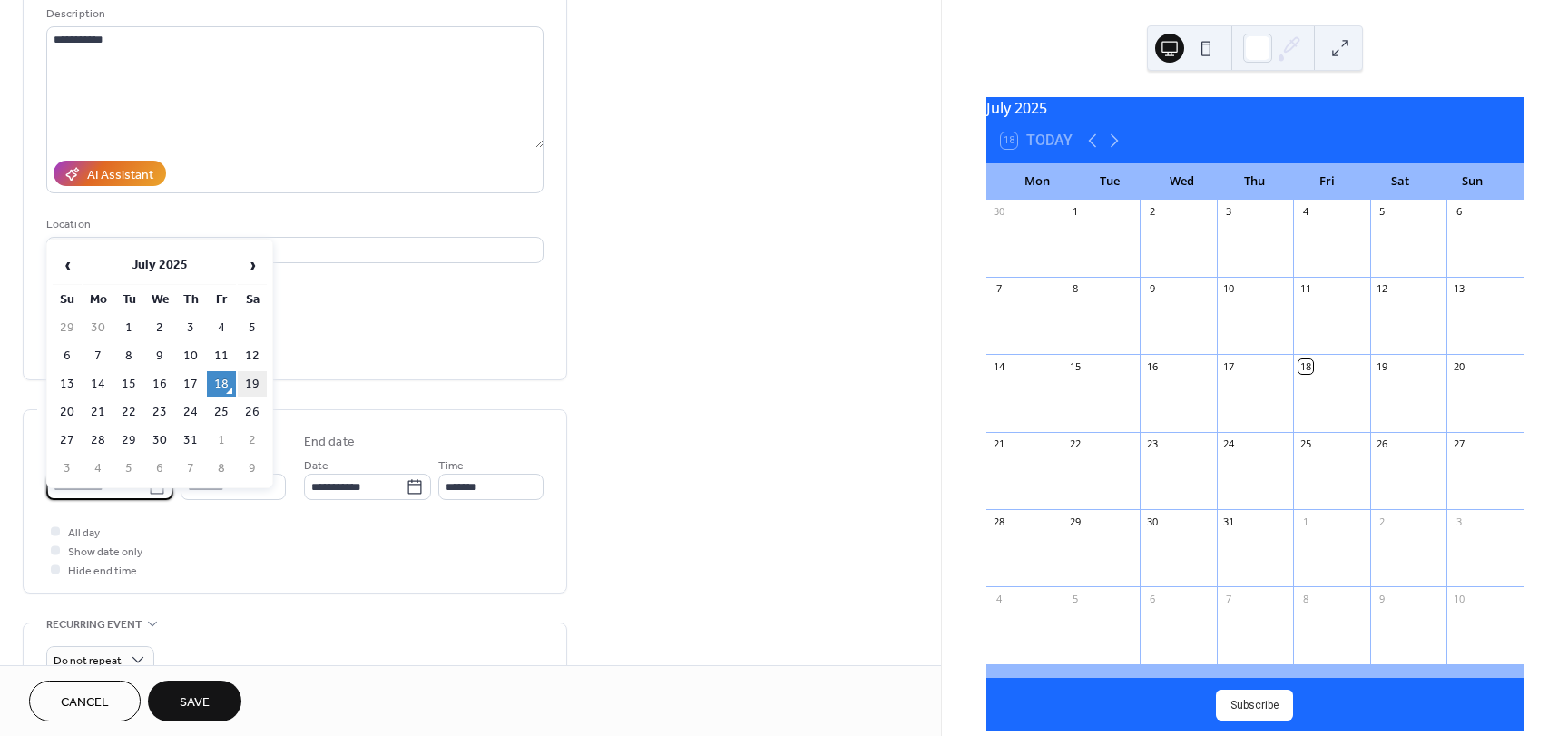 click on "19" at bounding box center (252, 384) 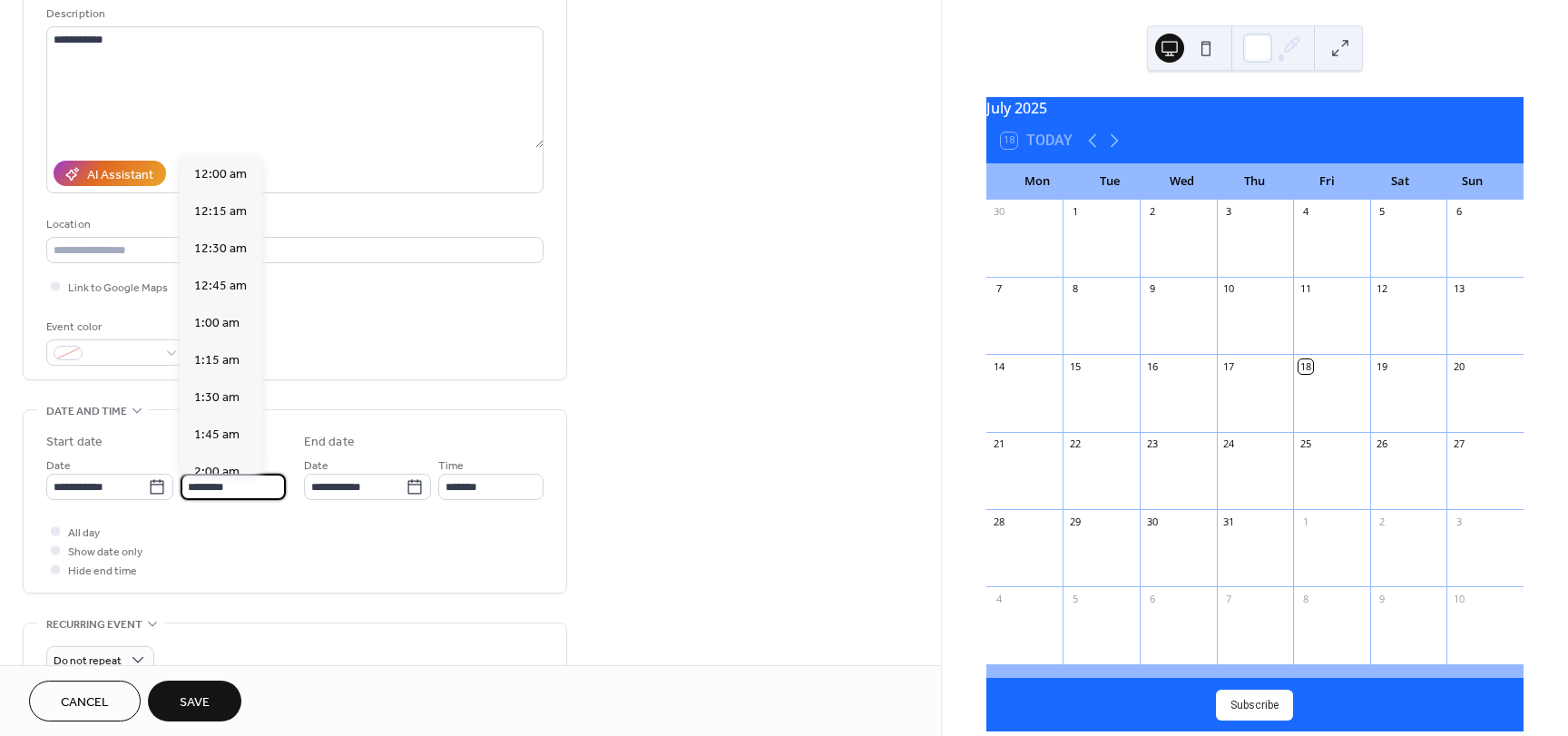 click on "********" at bounding box center (233, 486) 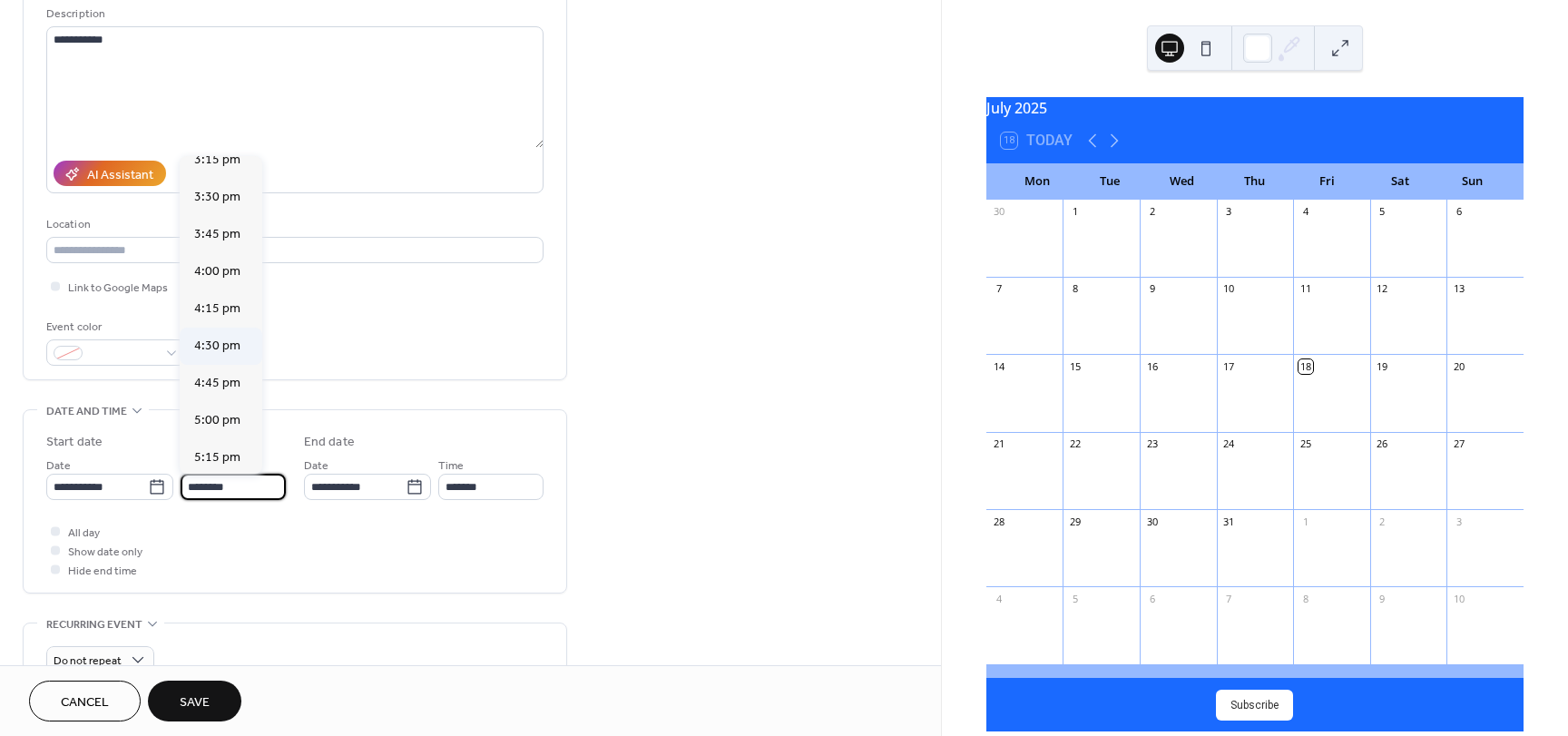 scroll, scrollTop: 2331, scrollLeft: 0, axis: vertical 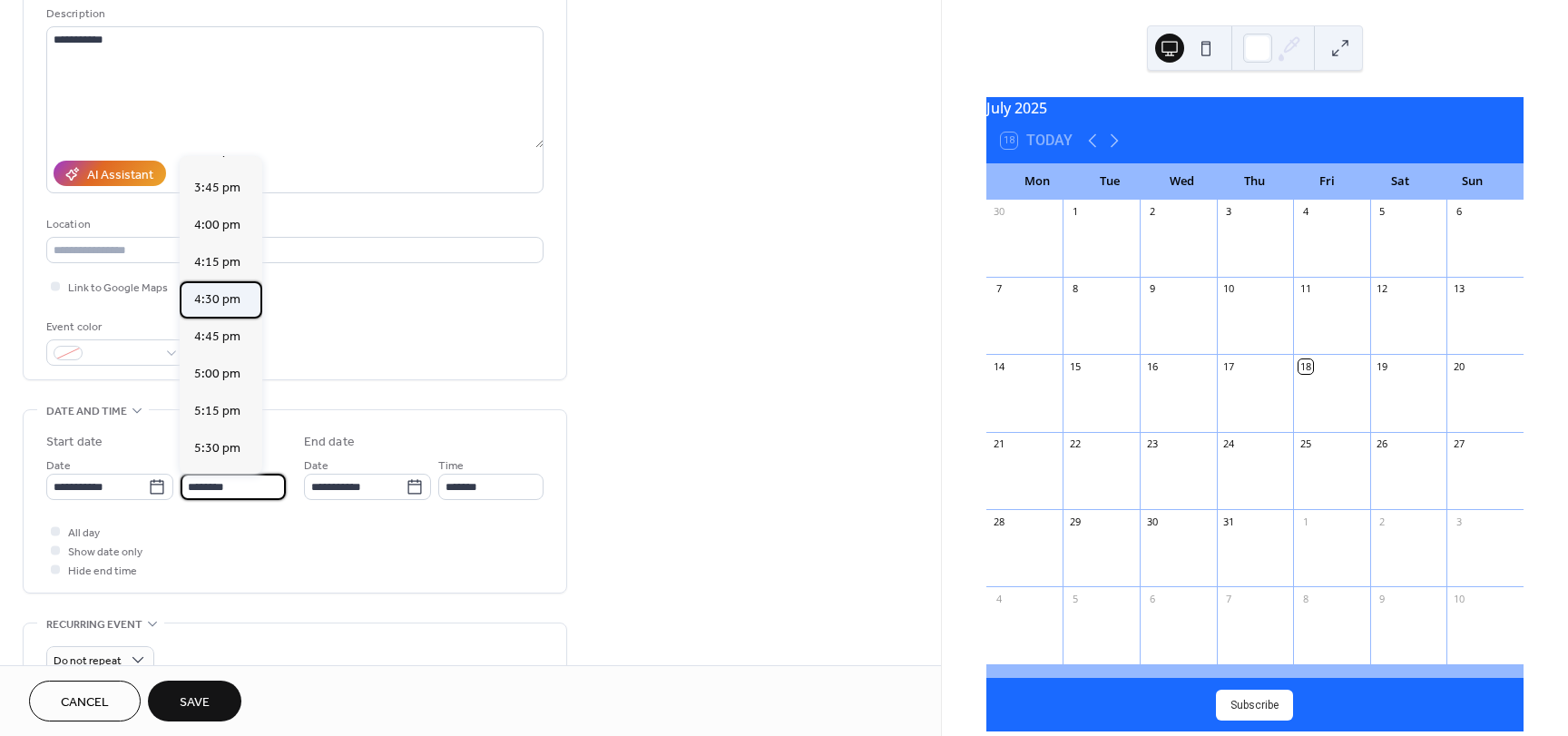 click on "4:30 pm" at bounding box center (217, 299) 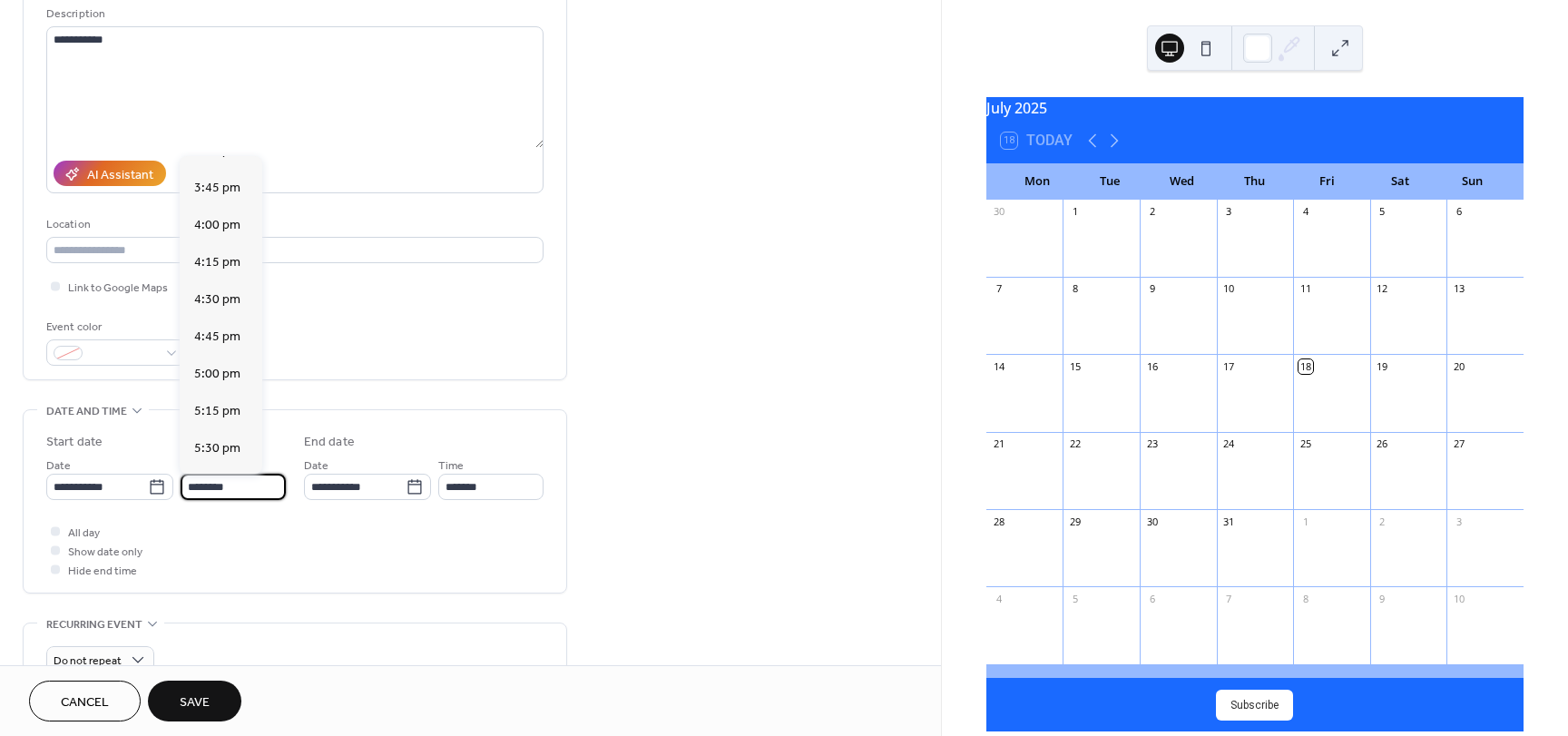type on "*******" 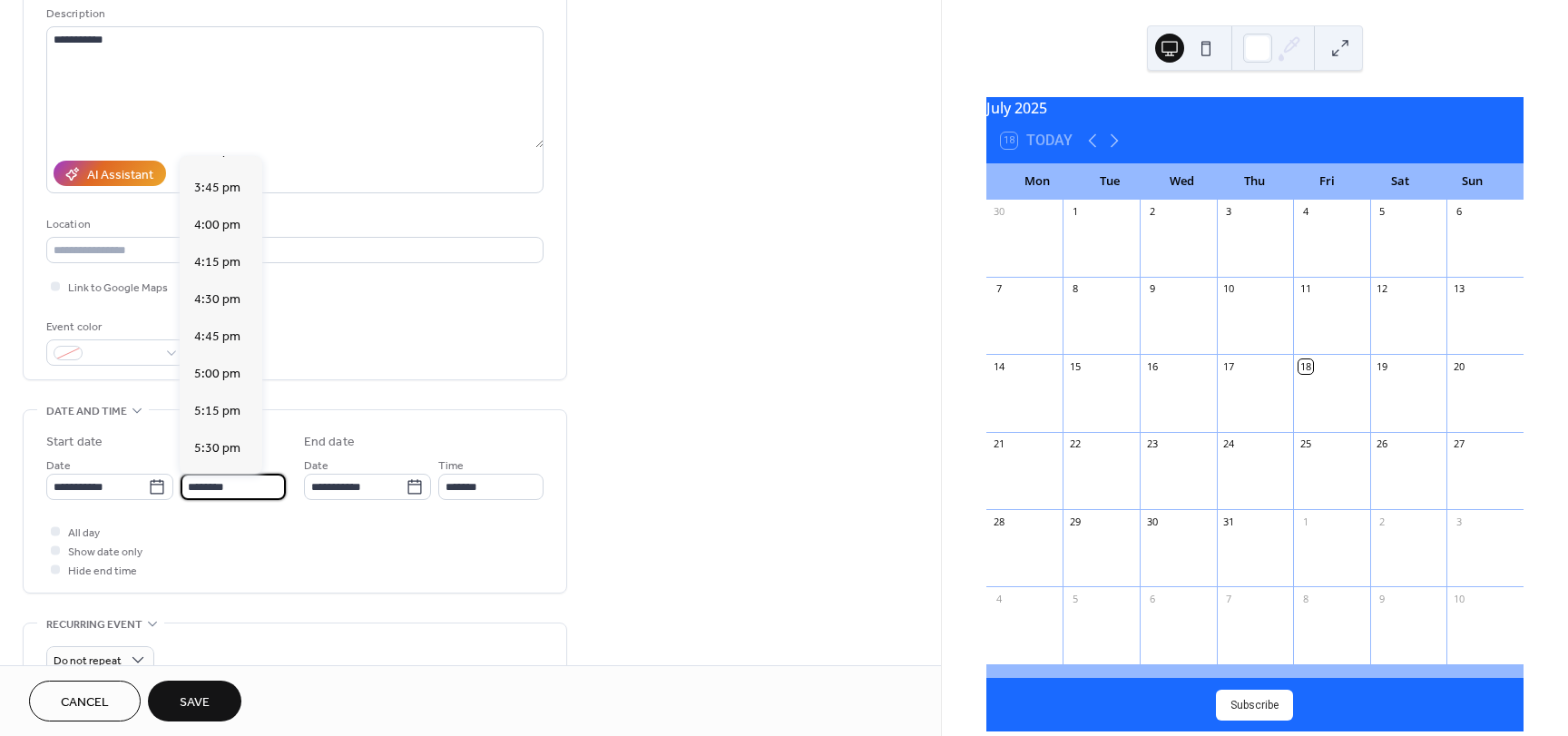 type on "*******" 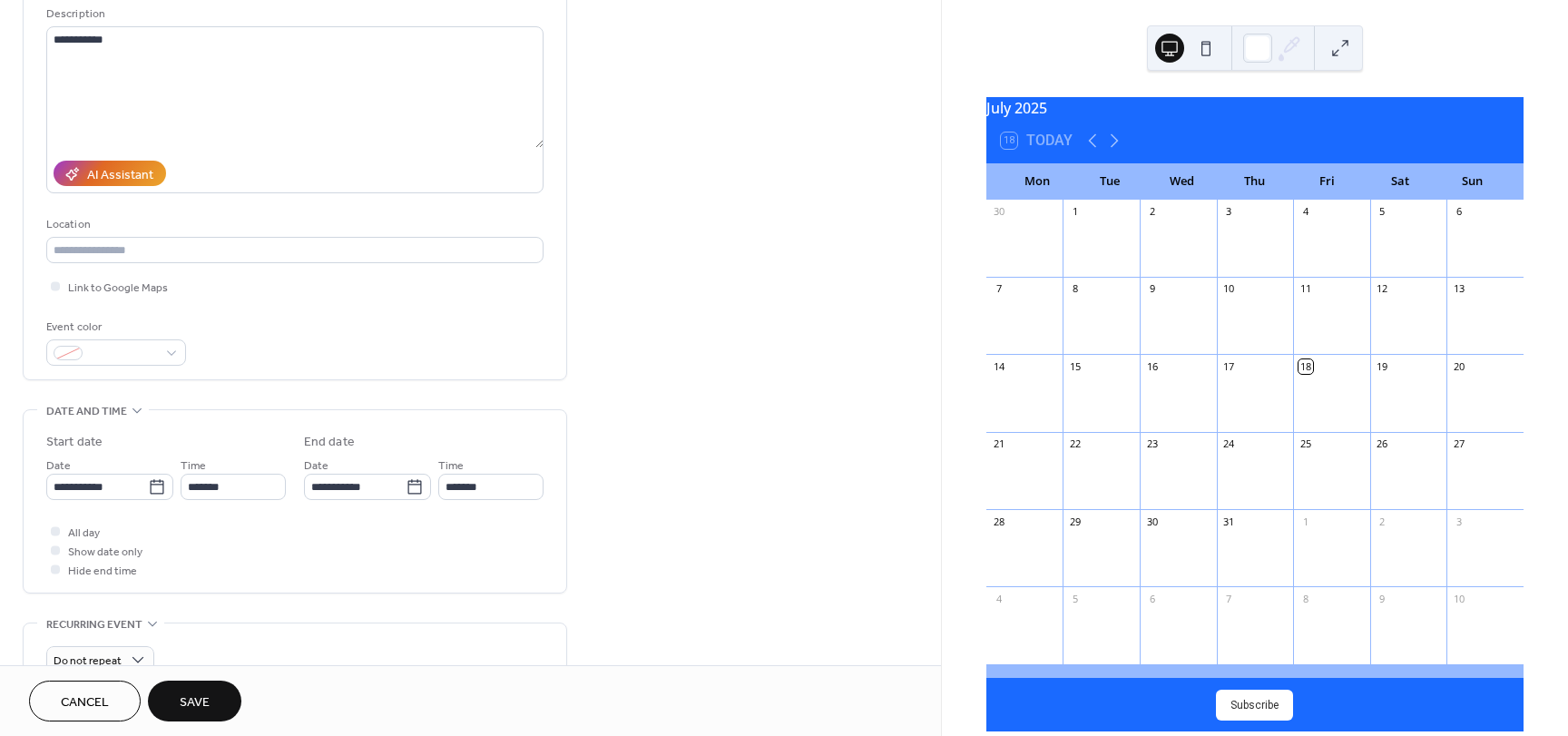 click on "Save" at bounding box center (194, 702) 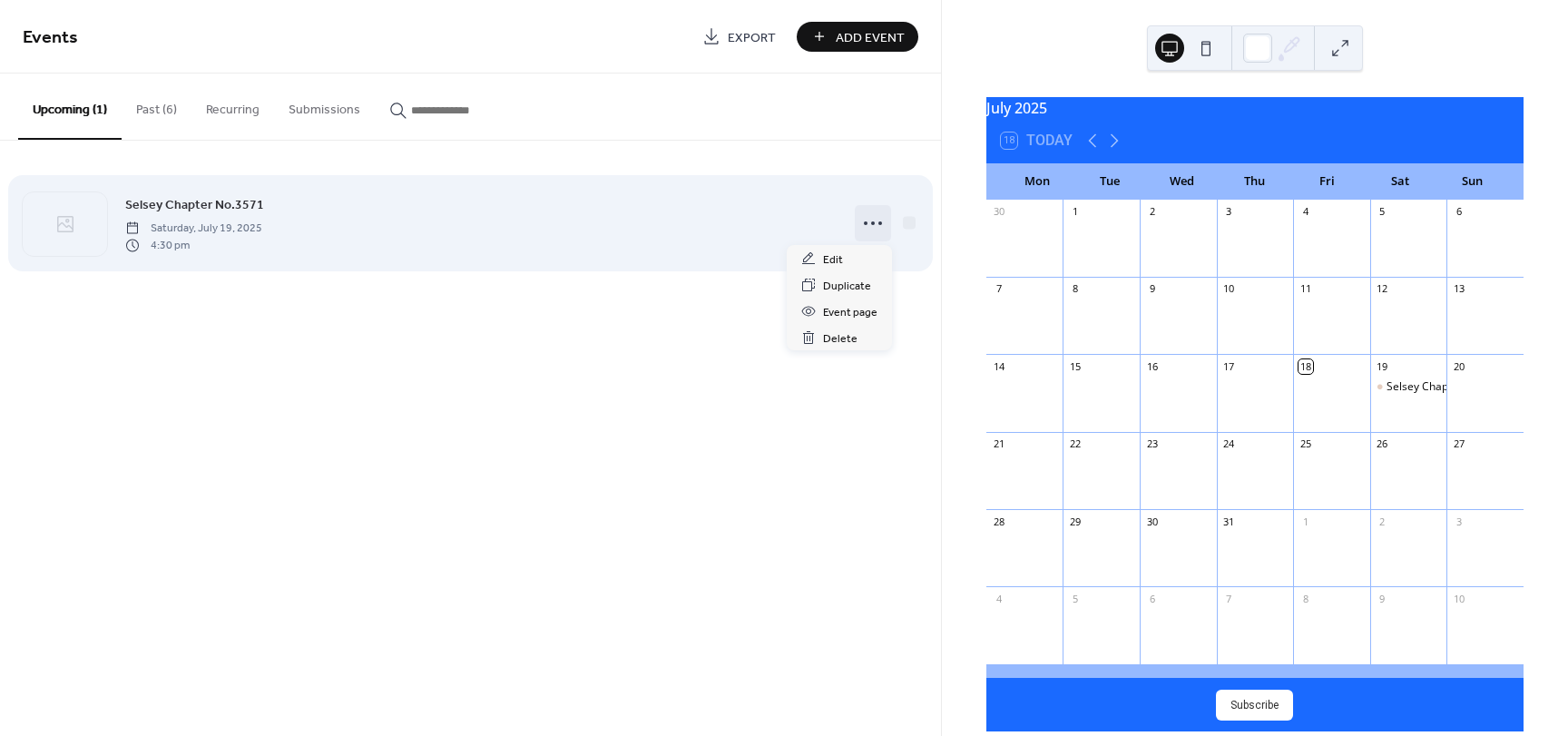 click 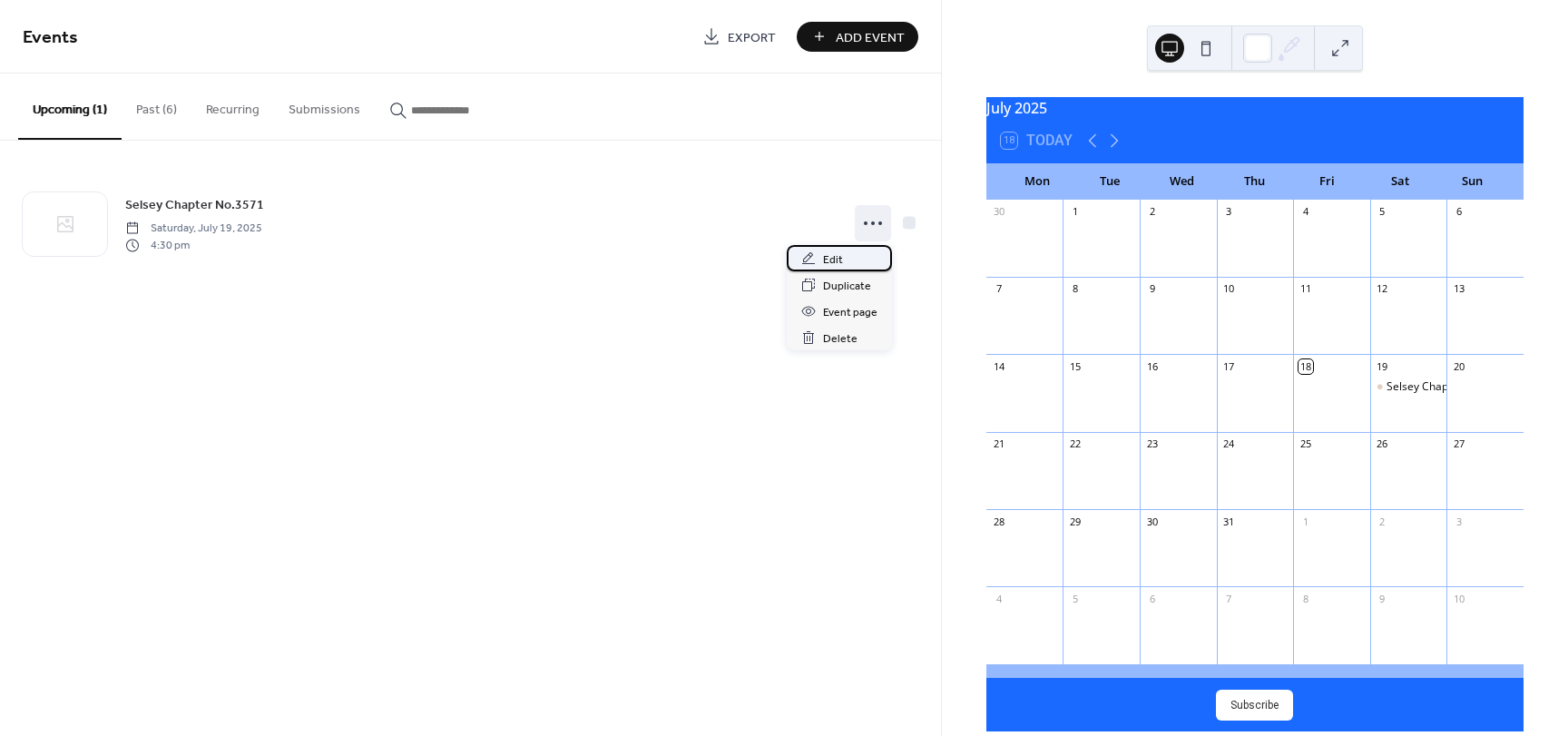 click on "Edit" at bounding box center (839, 258) 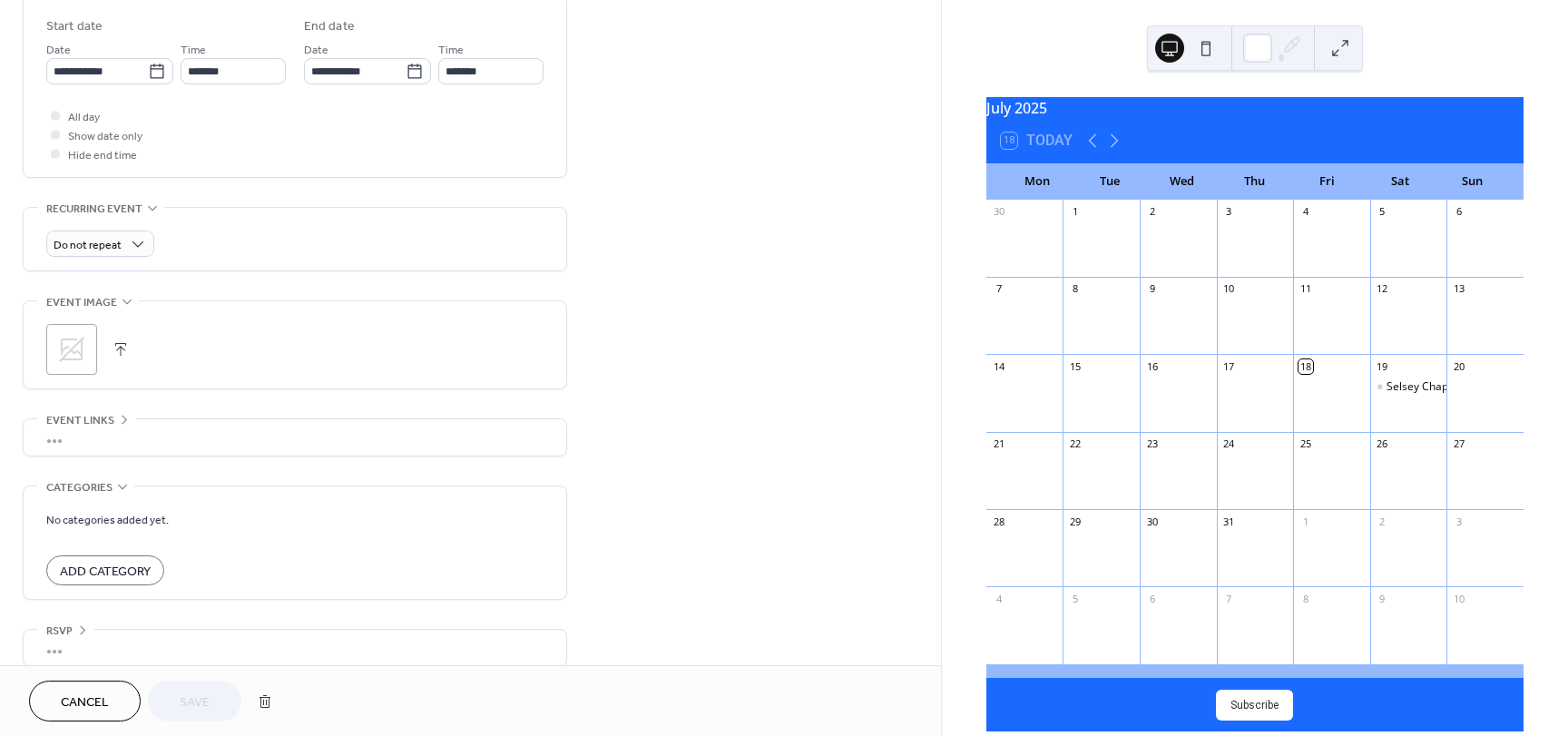 scroll, scrollTop: 617, scrollLeft: 0, axis: vertical 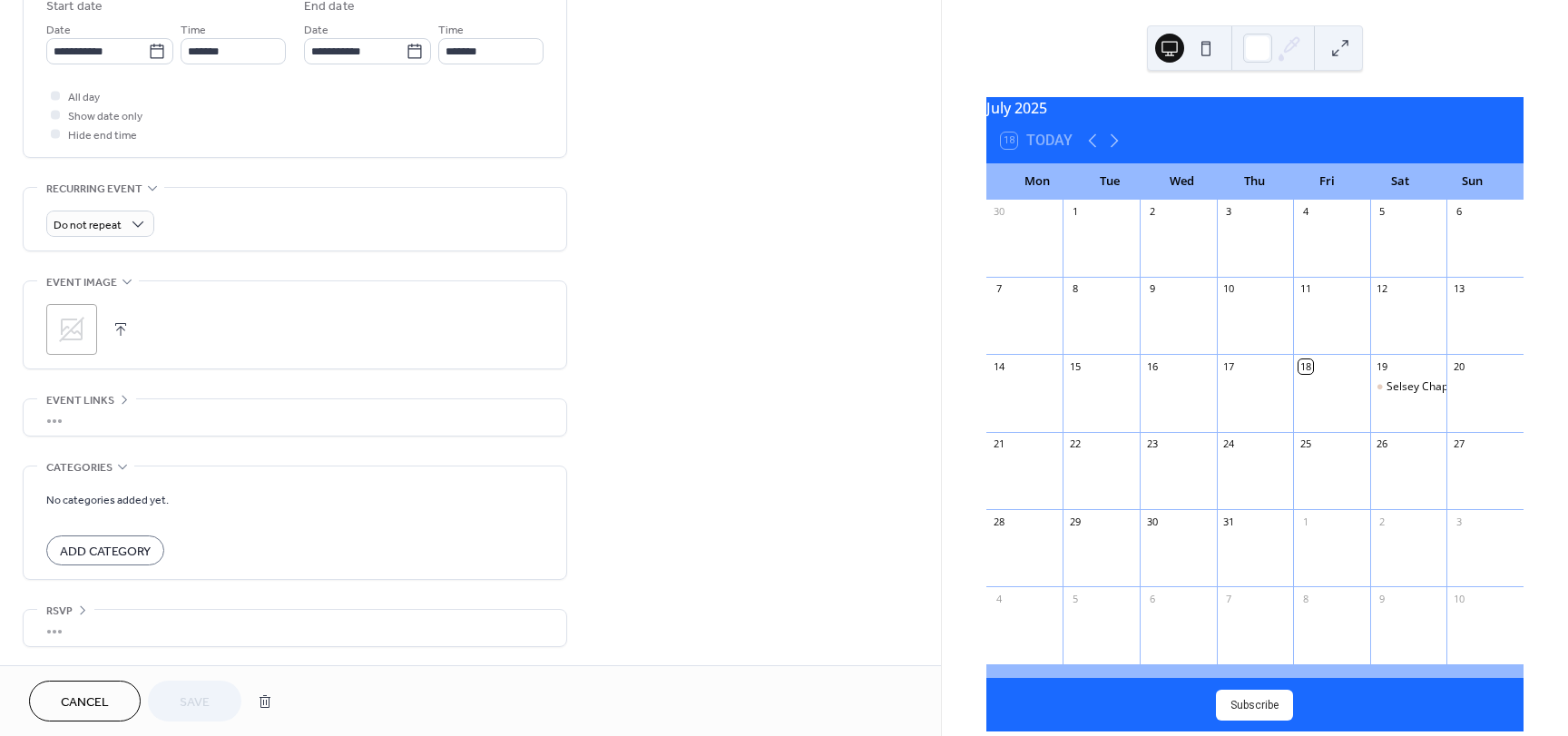 click on "Add Category" at bounding box center [105, 552] 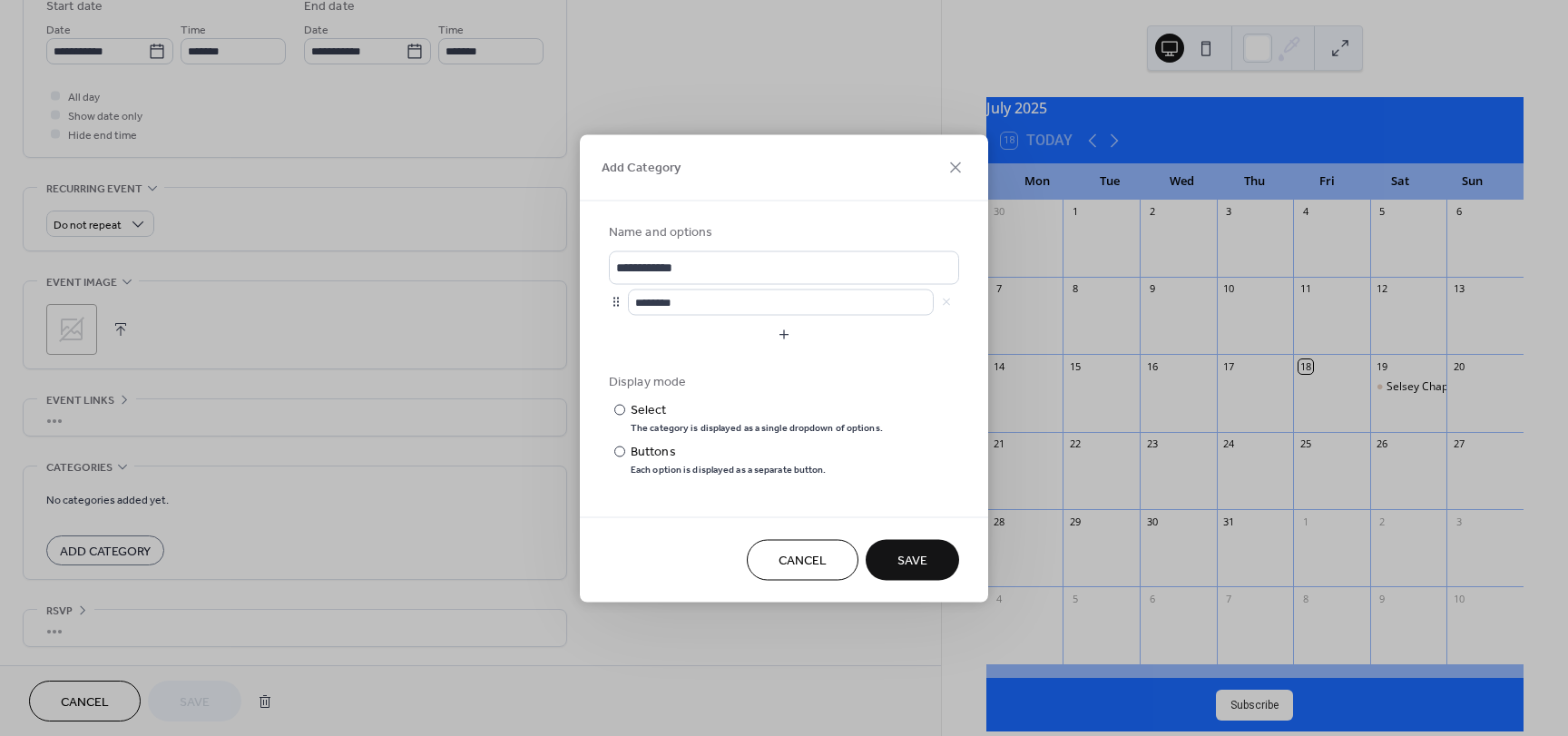 click on "Cancel" at bounding box center (802, 559) 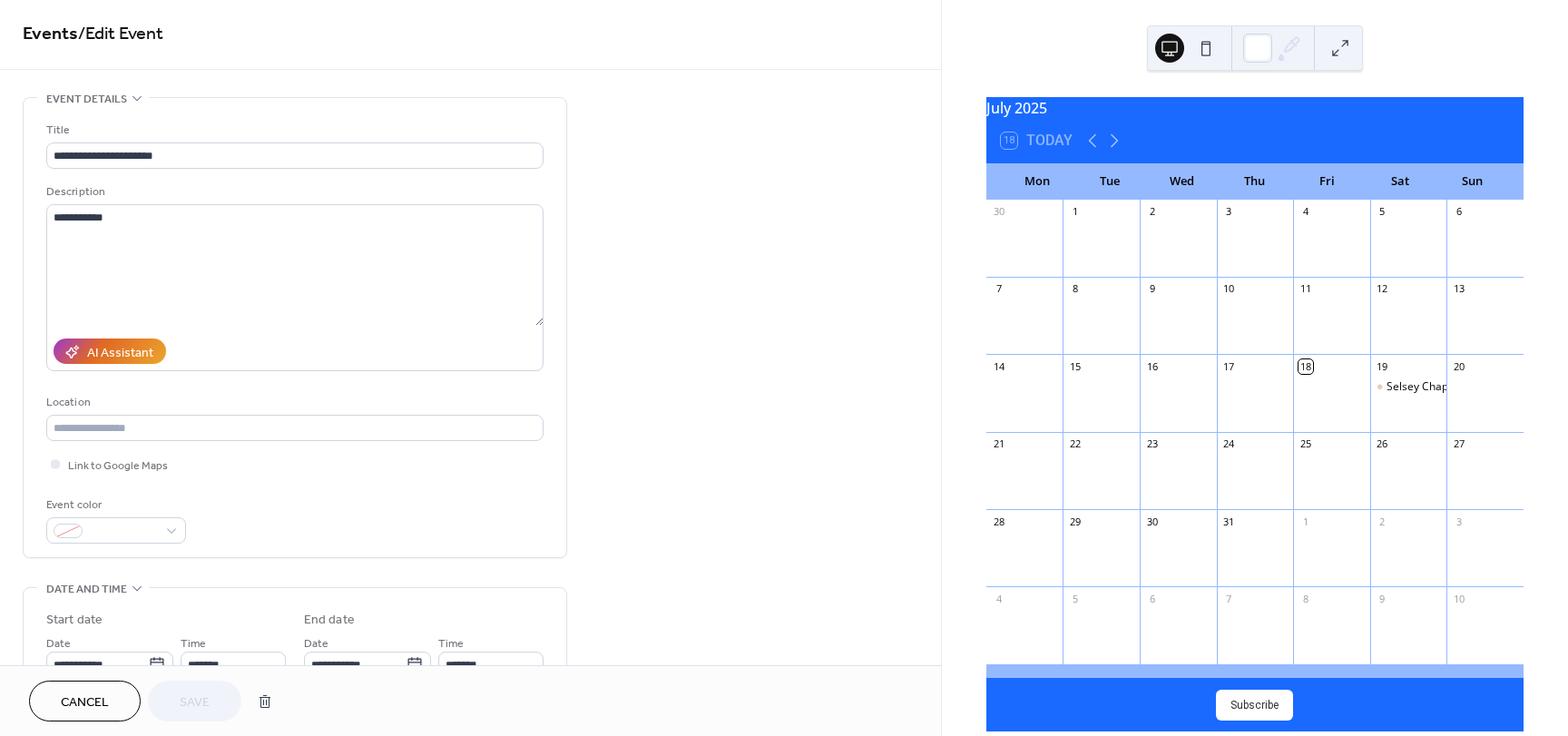 scroll, scrollTop: 0, scrollLeft: 0, axis: both 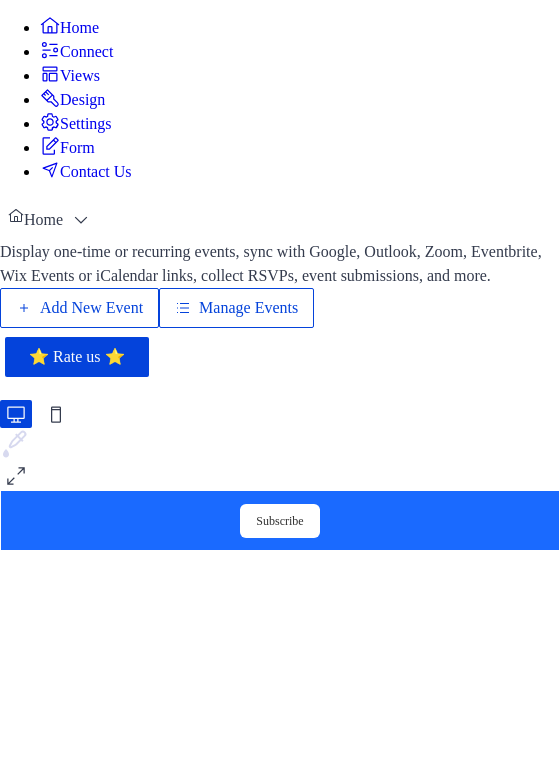 click on "Manage Events" at bounding box center [248, 308] 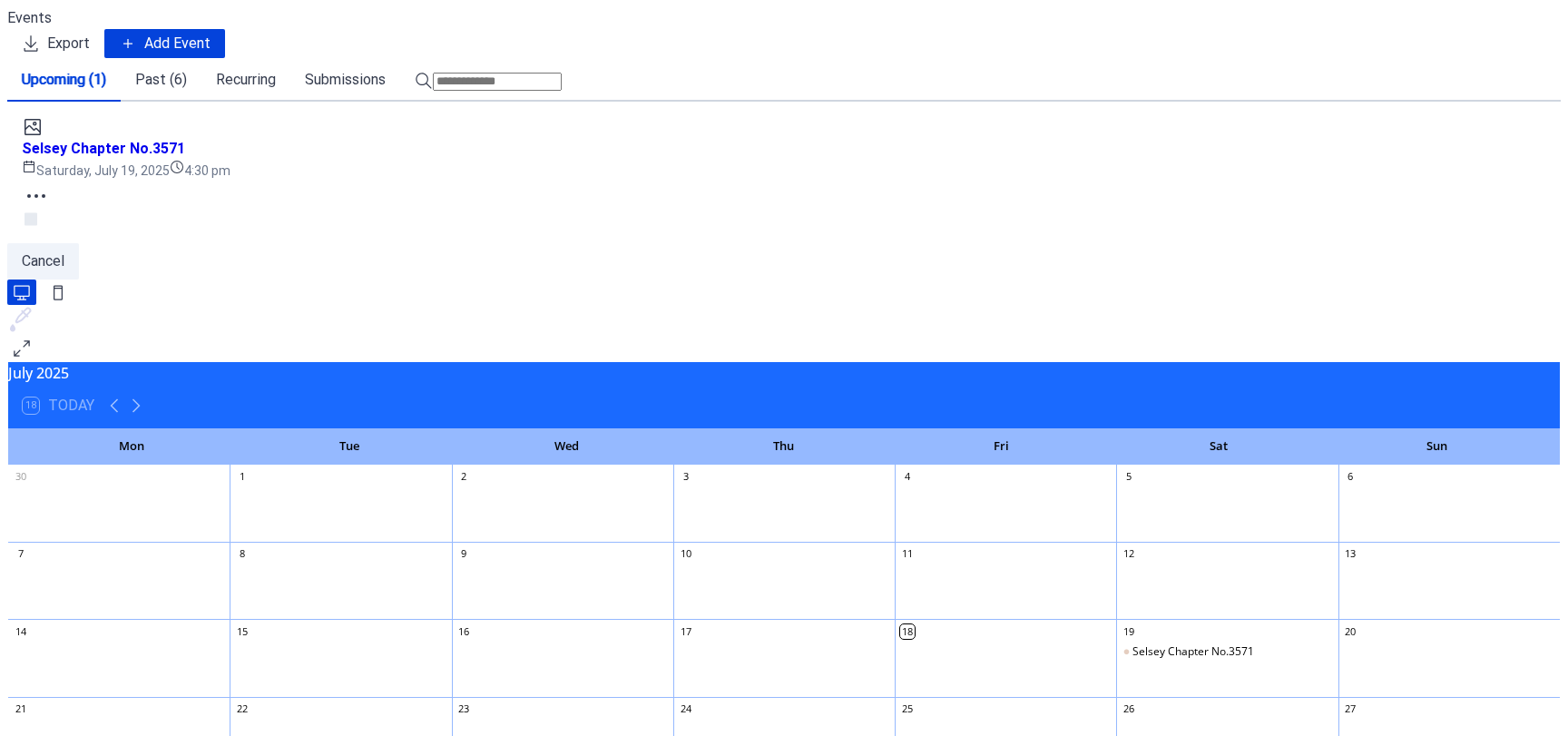 scroll, scrollTop: 0, scrollLeft: 0, axis: both 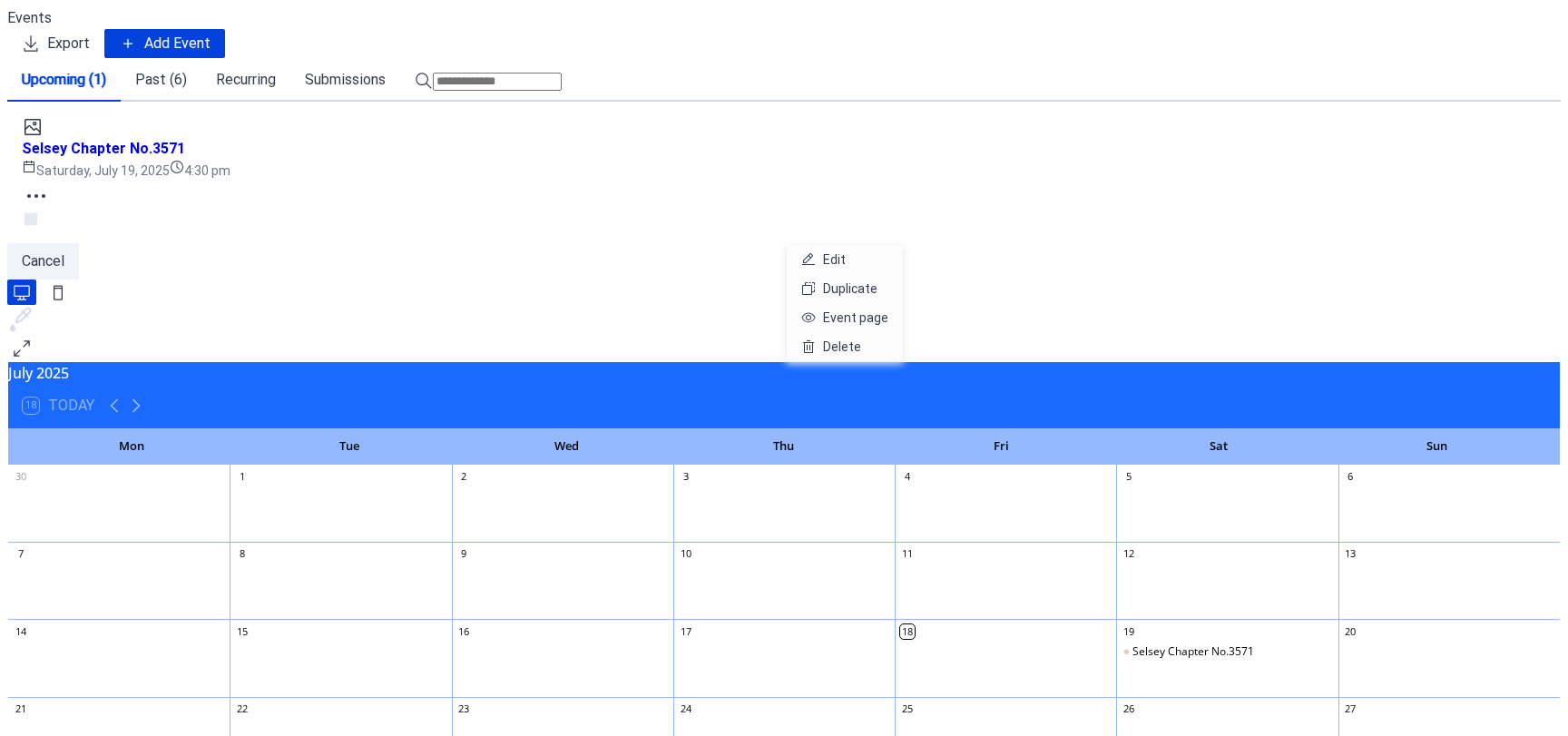 click 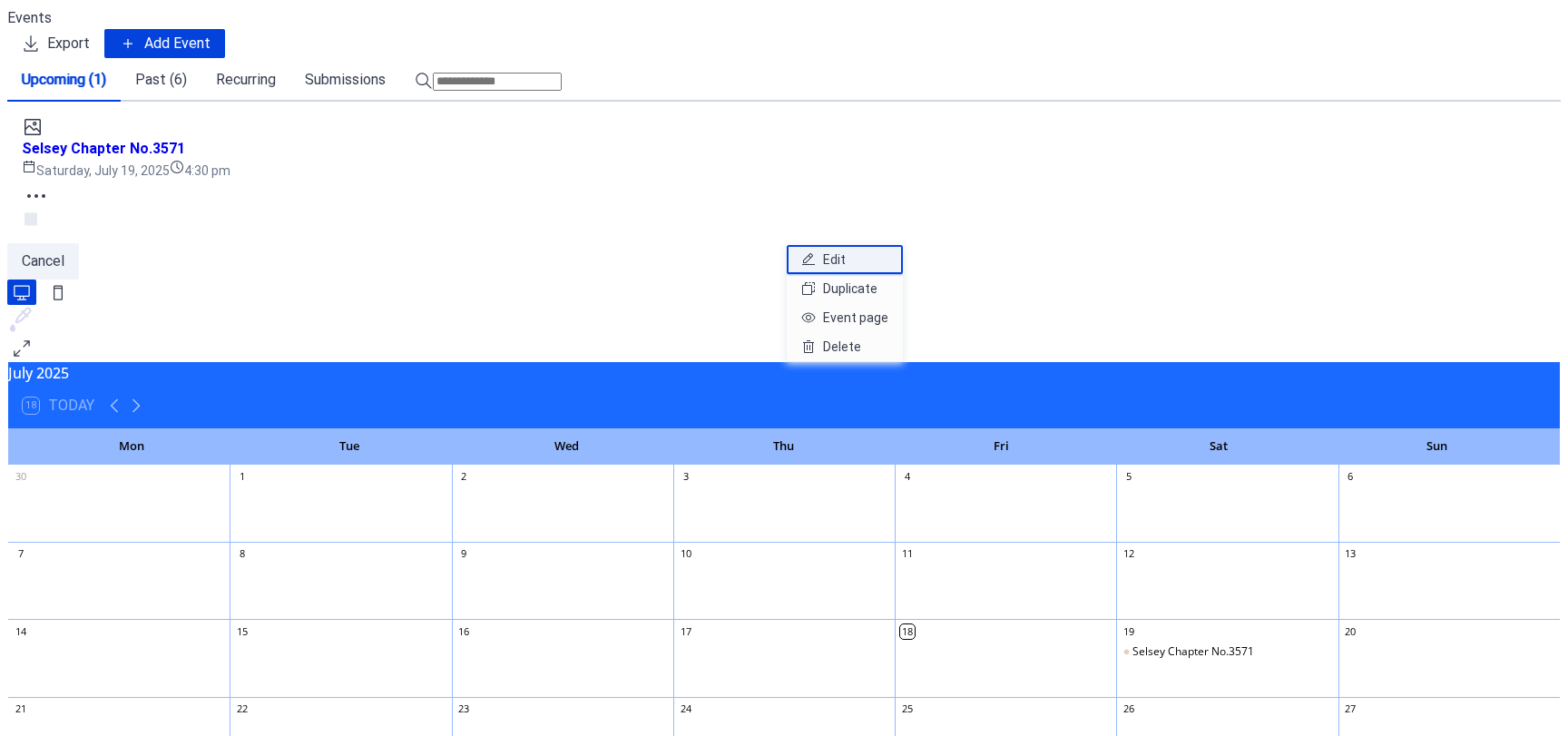 click on "Edit" at bounding box center (834, 260) 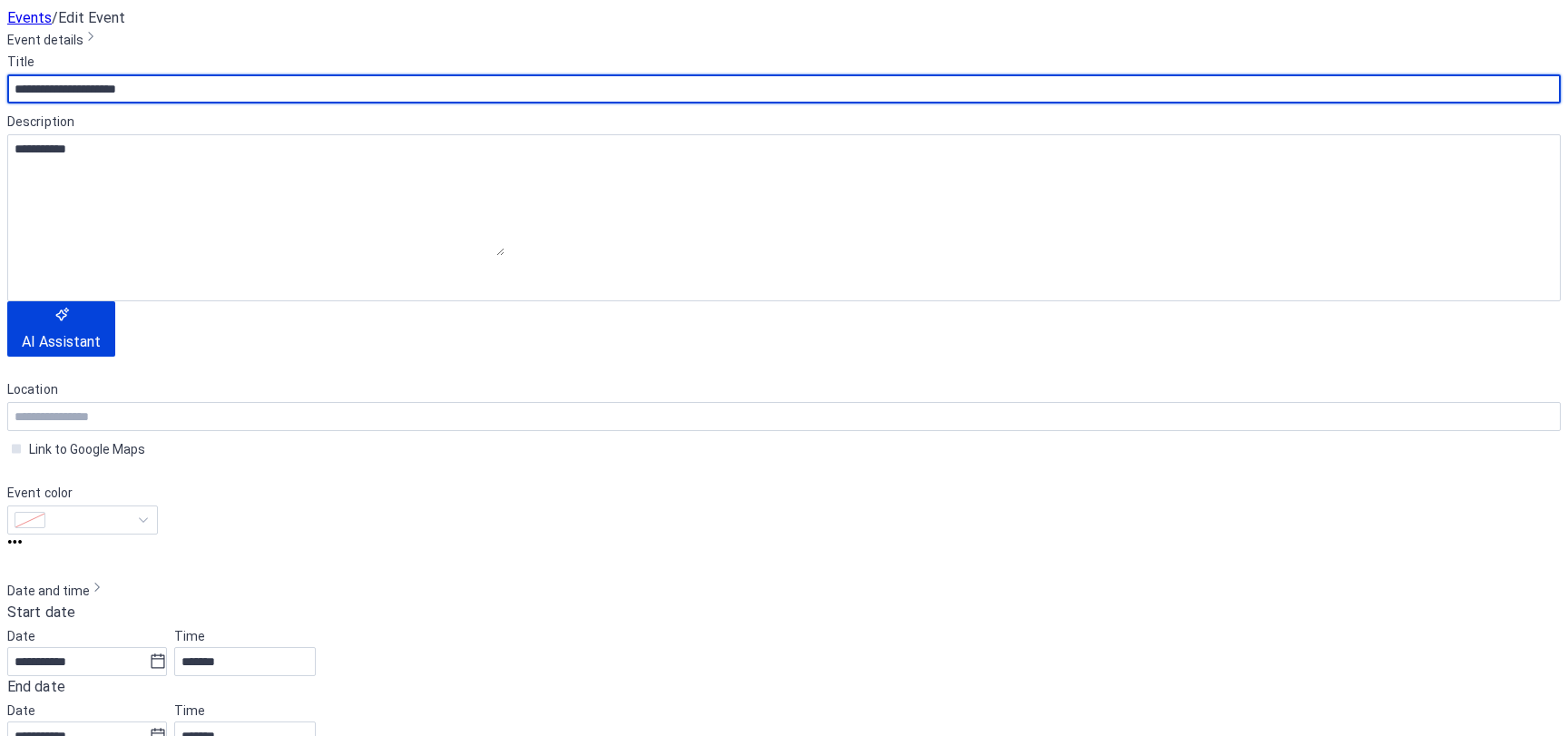 scroll, scrollTop: 272, scrollLeft: 0, axis: vertical 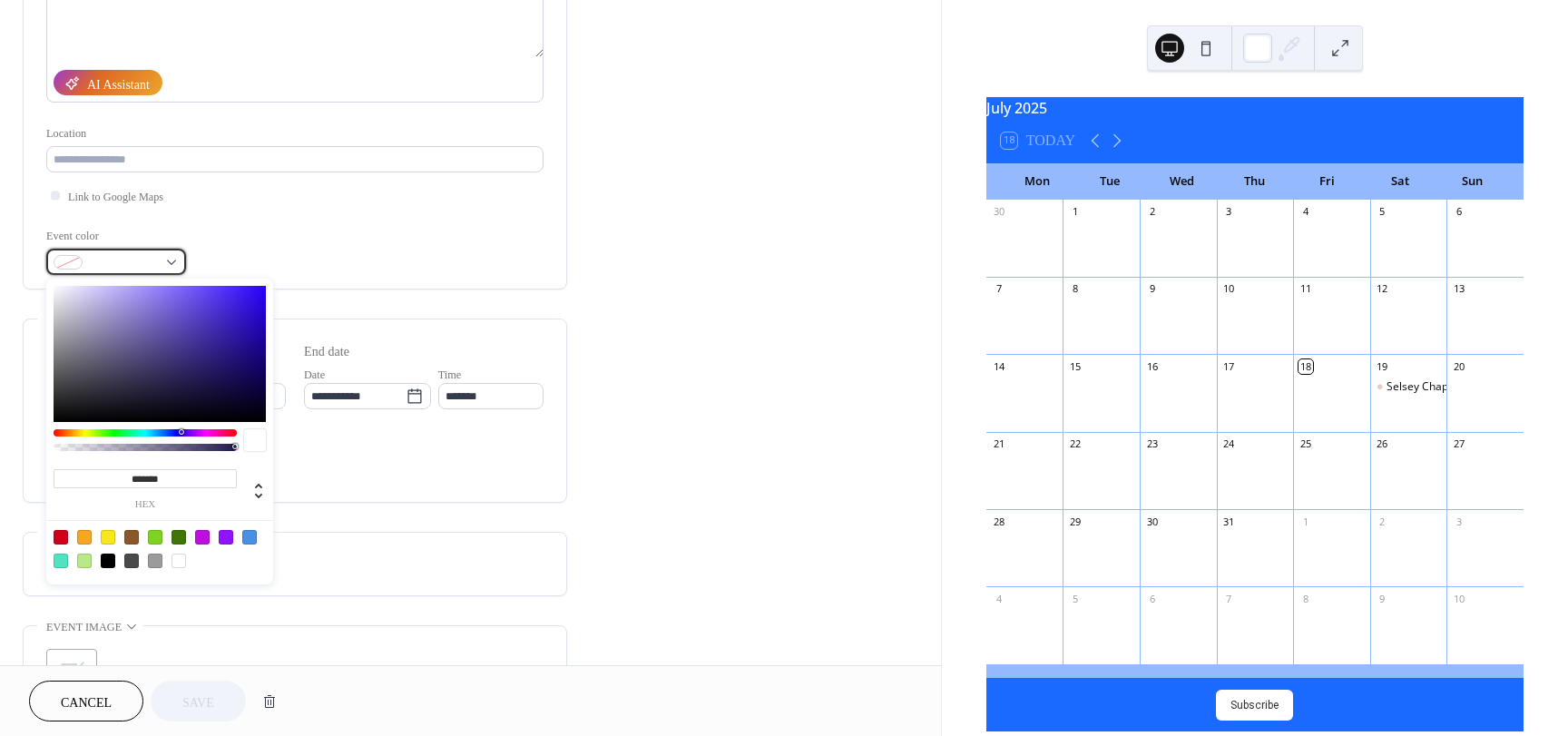 click at bounding box center [123, 263] 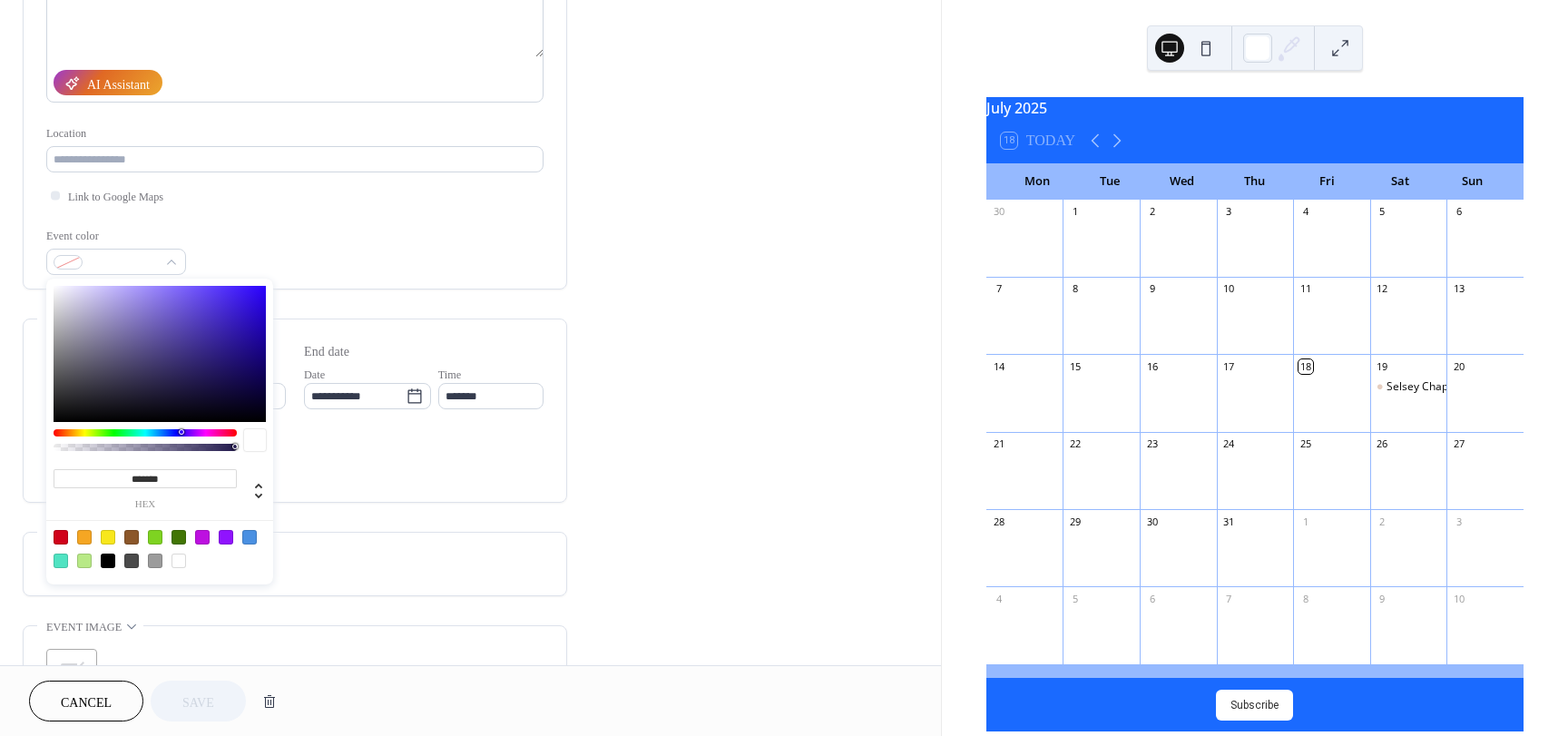click at bounding box center [250, 537] 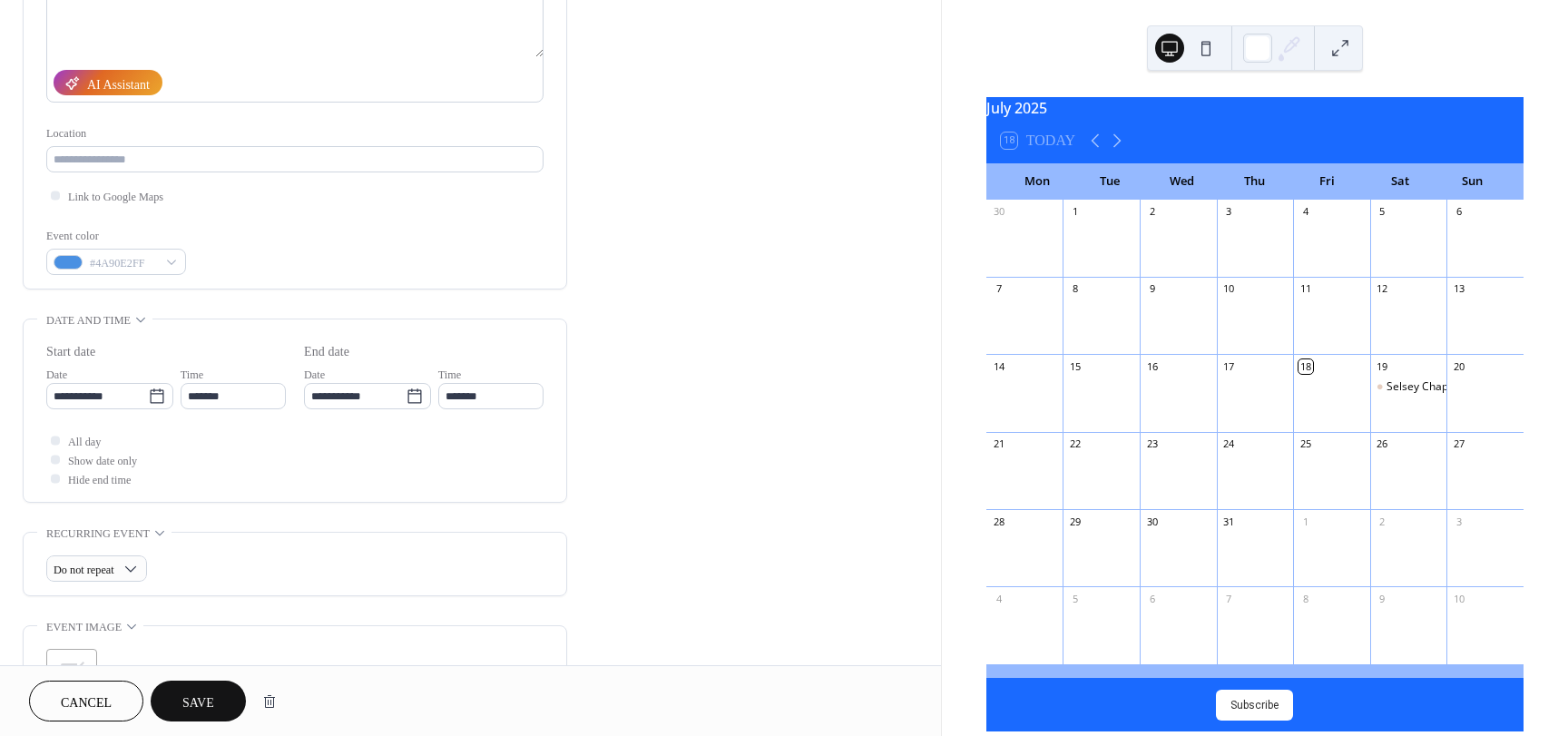 click on "Save" at bounding box center [198, 702] 